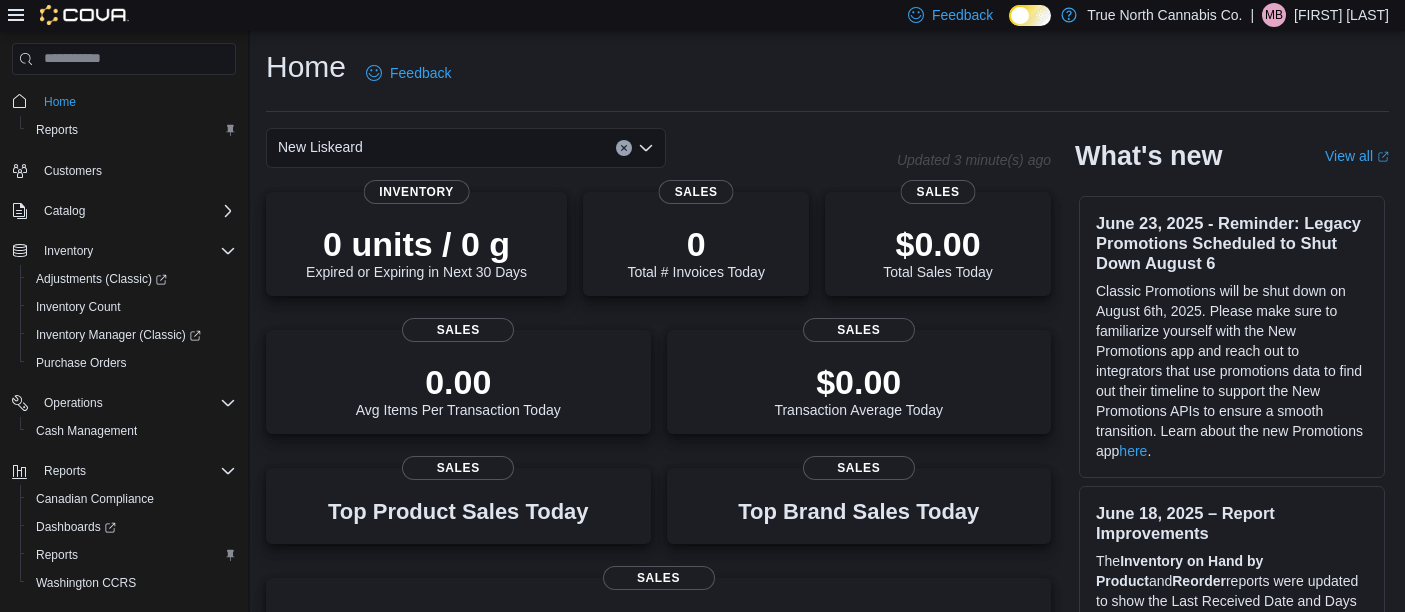 scroll, scrollTop: 0, scrollLeft: 0, axis: both 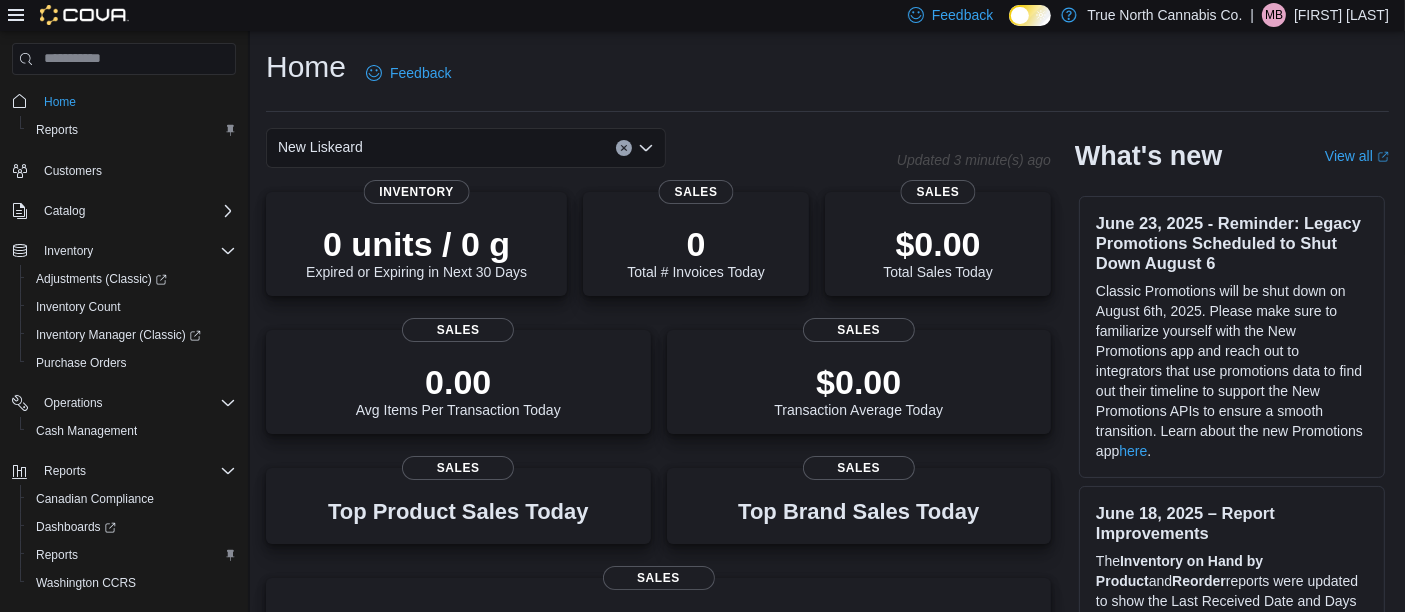 click on "[FIRST] [LAST]" at bounding box center [1341, 15] 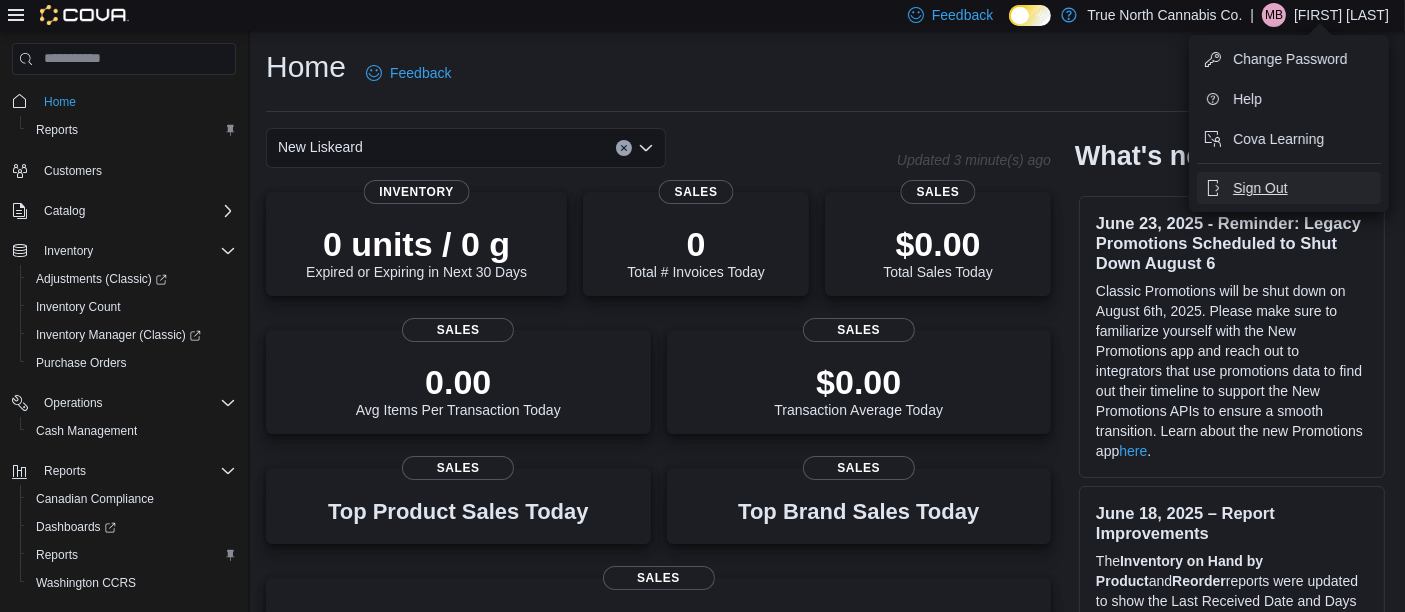 click on "Sign Out" at bounding box center (1260, 188) 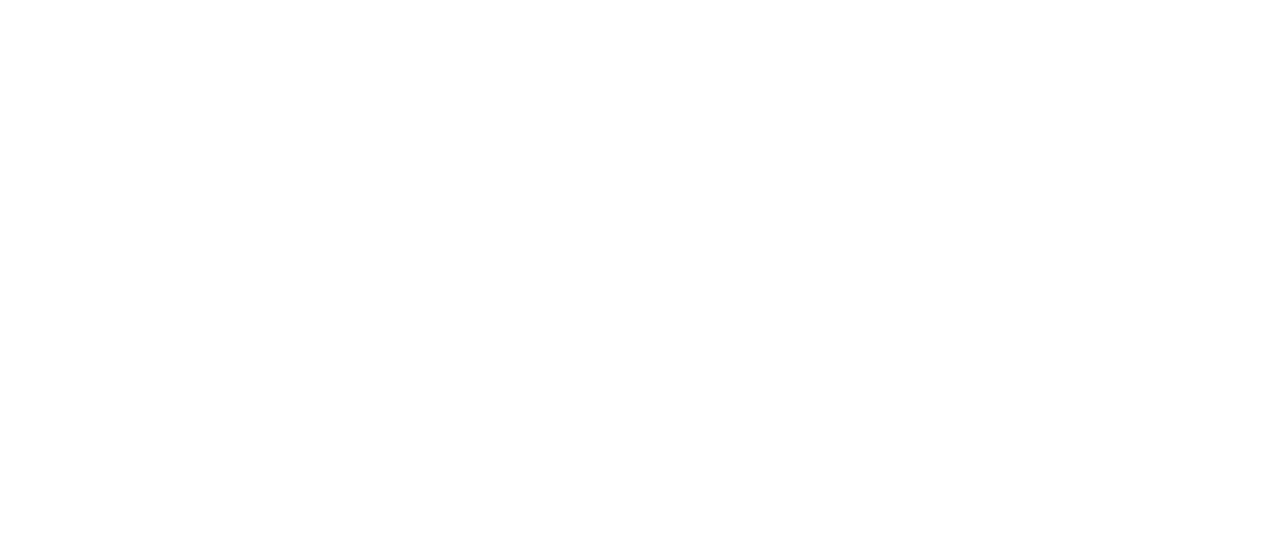 scroll, scrollTop: 0, scrollLeft: 0, axis: both 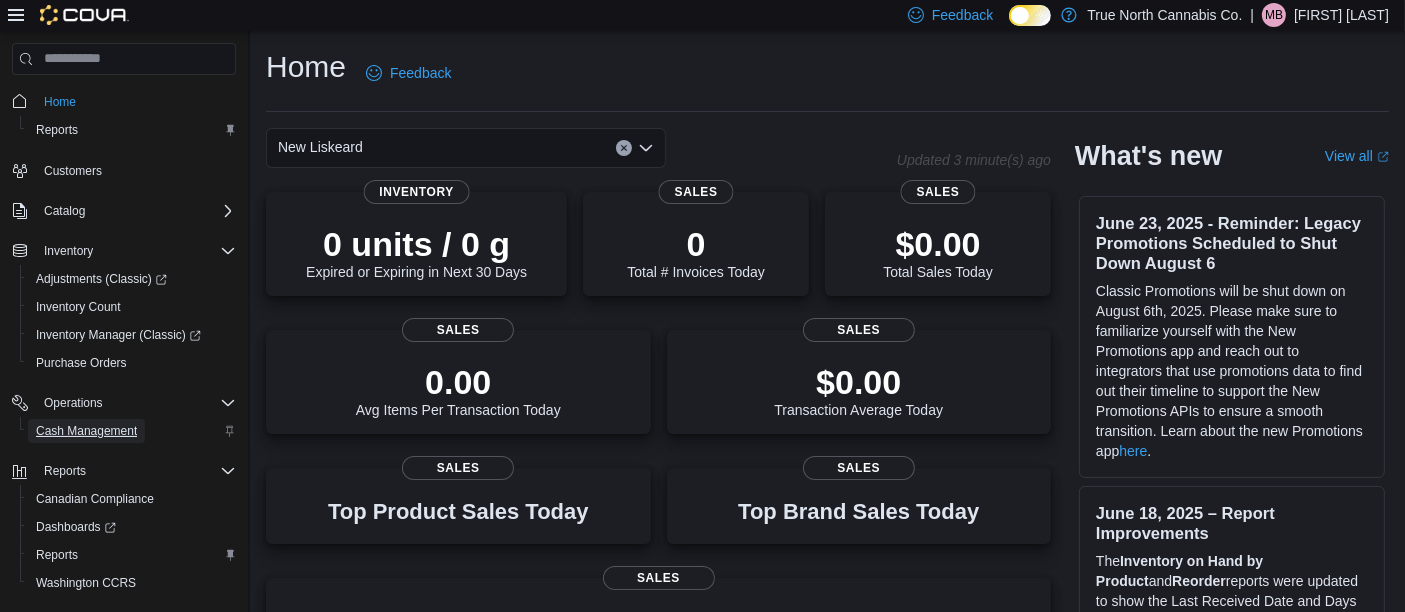 click on "Cash Management" at bounding box center [86, 431] 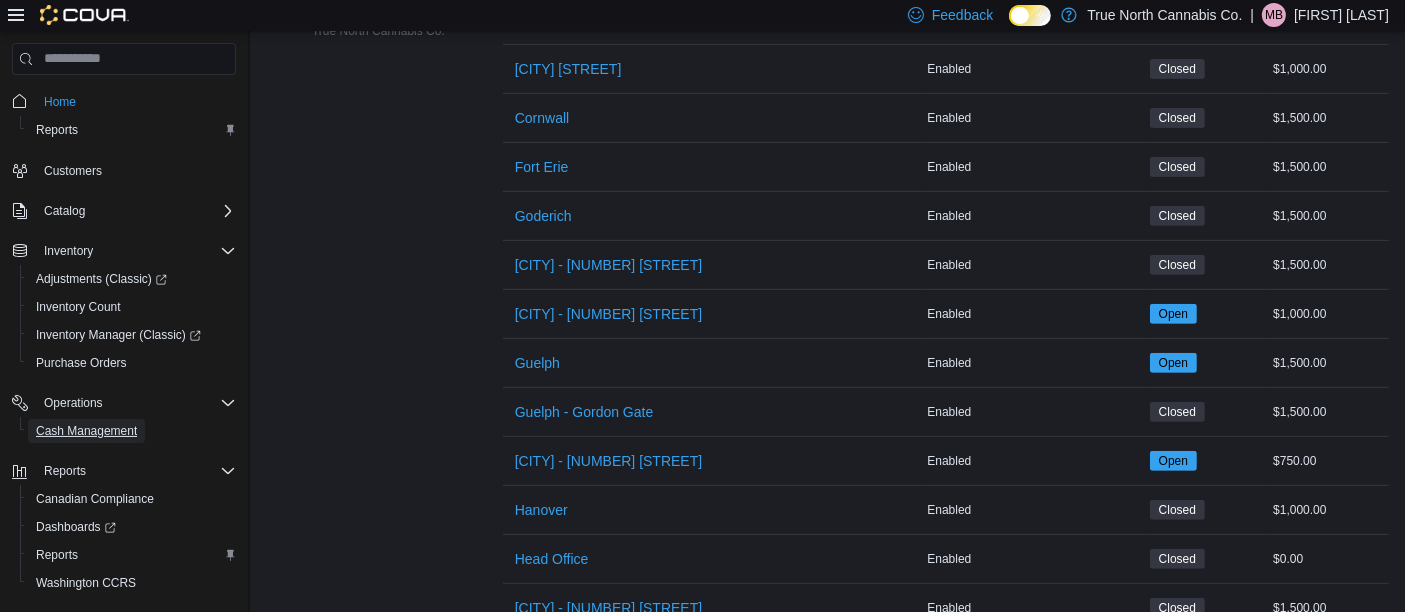 scroll, scrollTop: 810, scrollLeft: 0, axis: vertical 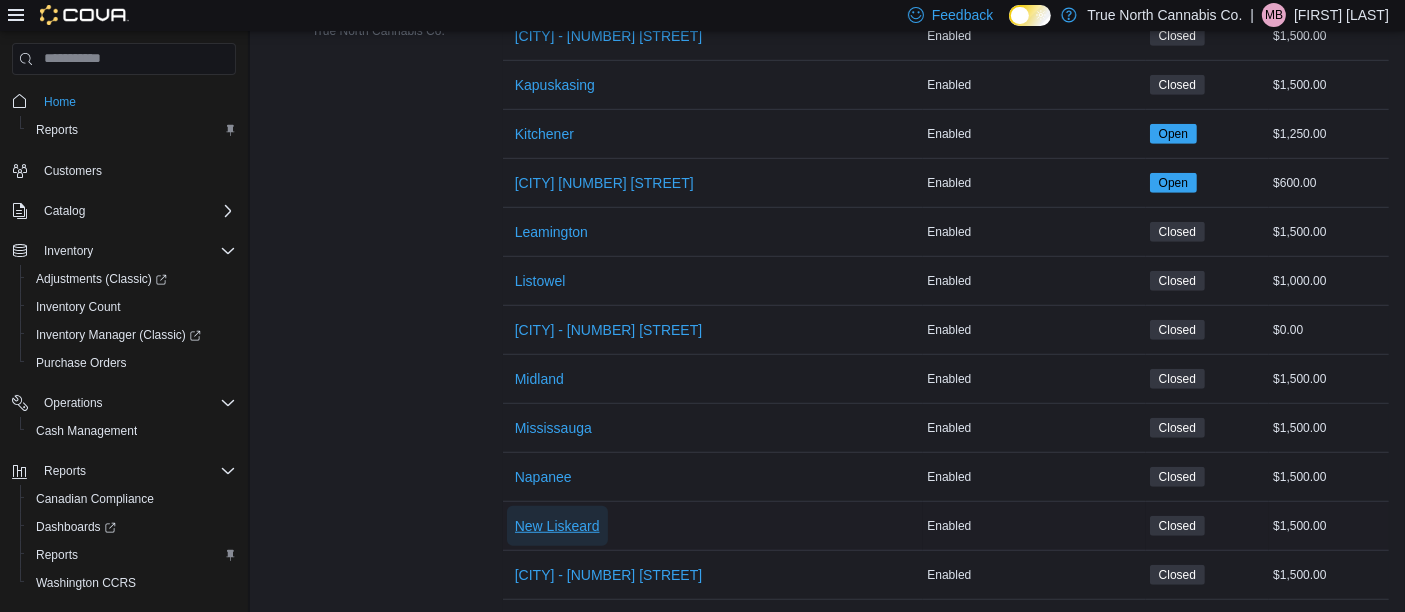 click on "New Liskeard" at bounding box center [557, 526] 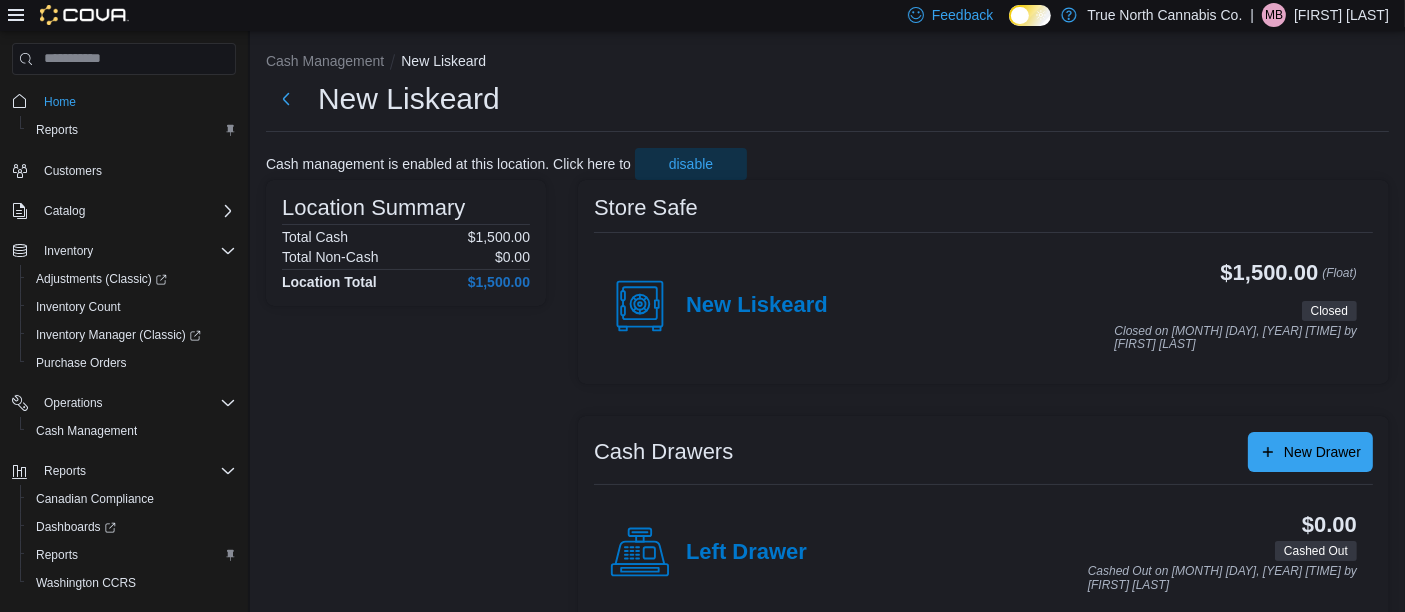 scroll, scrollTop: 0, scrollLeft: 0, axis: both 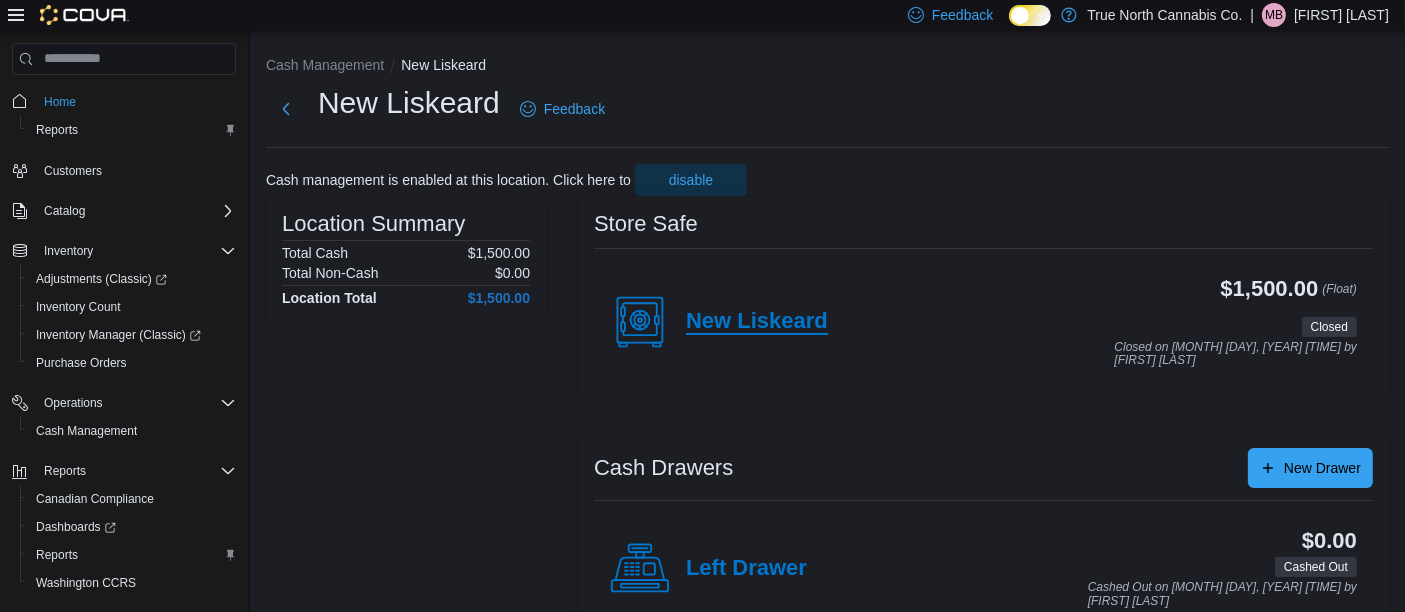 click on "New Liskeard" at bounding box center (757, 322) 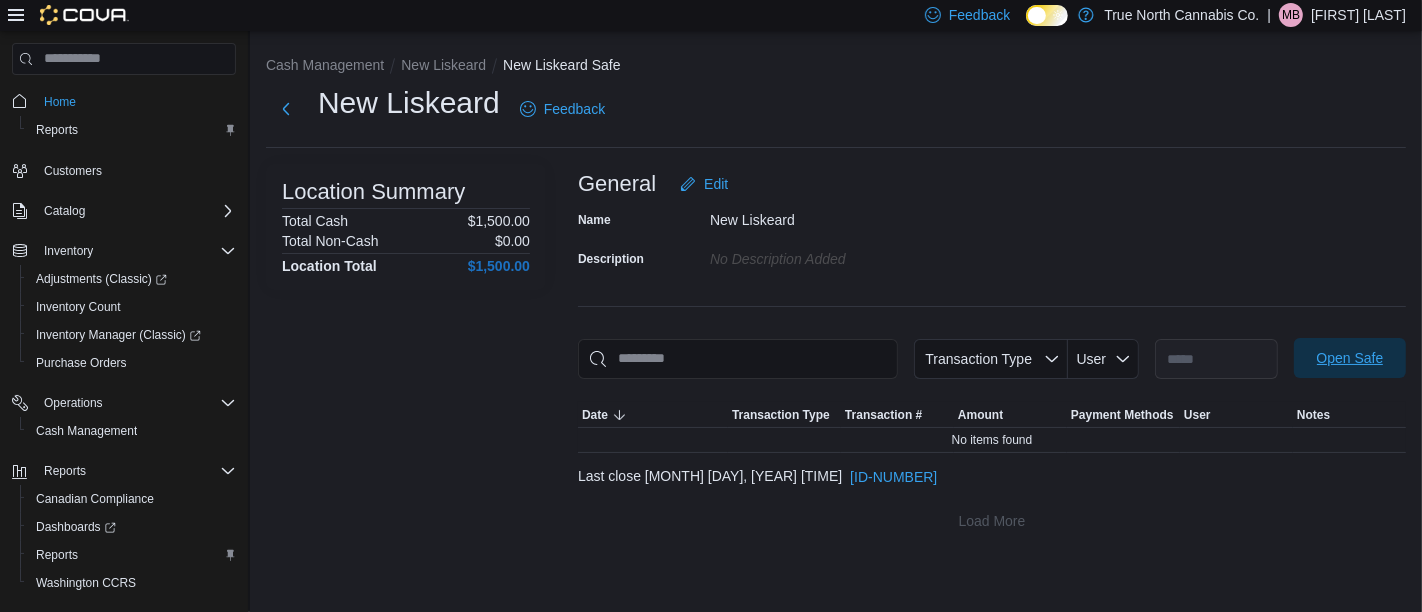 click on "Open Safe" at bounding box center [1350, 358] 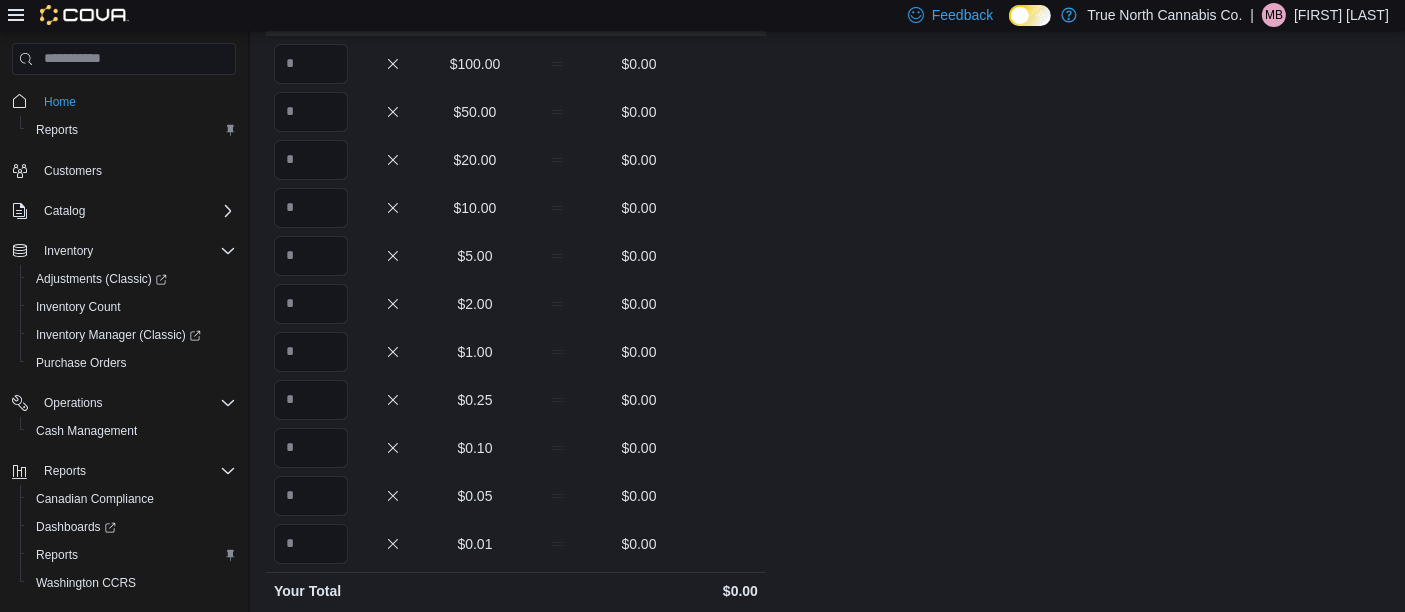 scroll, scrollTop: 150, scrollLeft: 0, axis: vertical 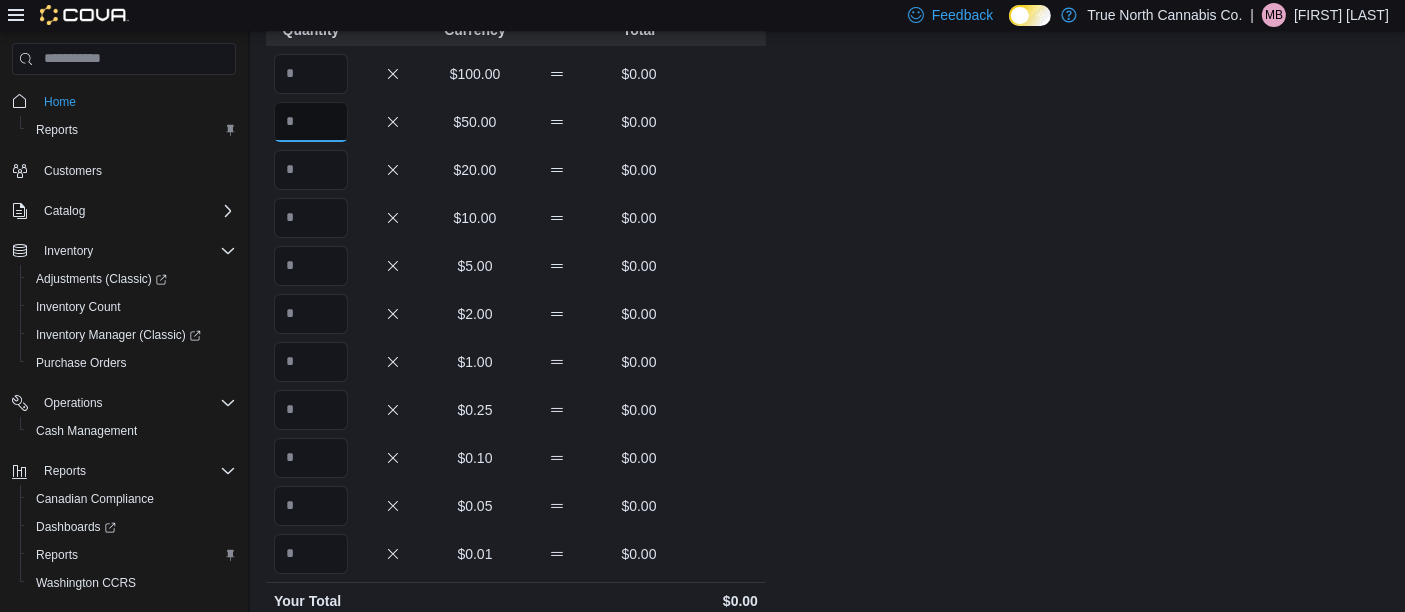 click at bounding box center (311, 122) 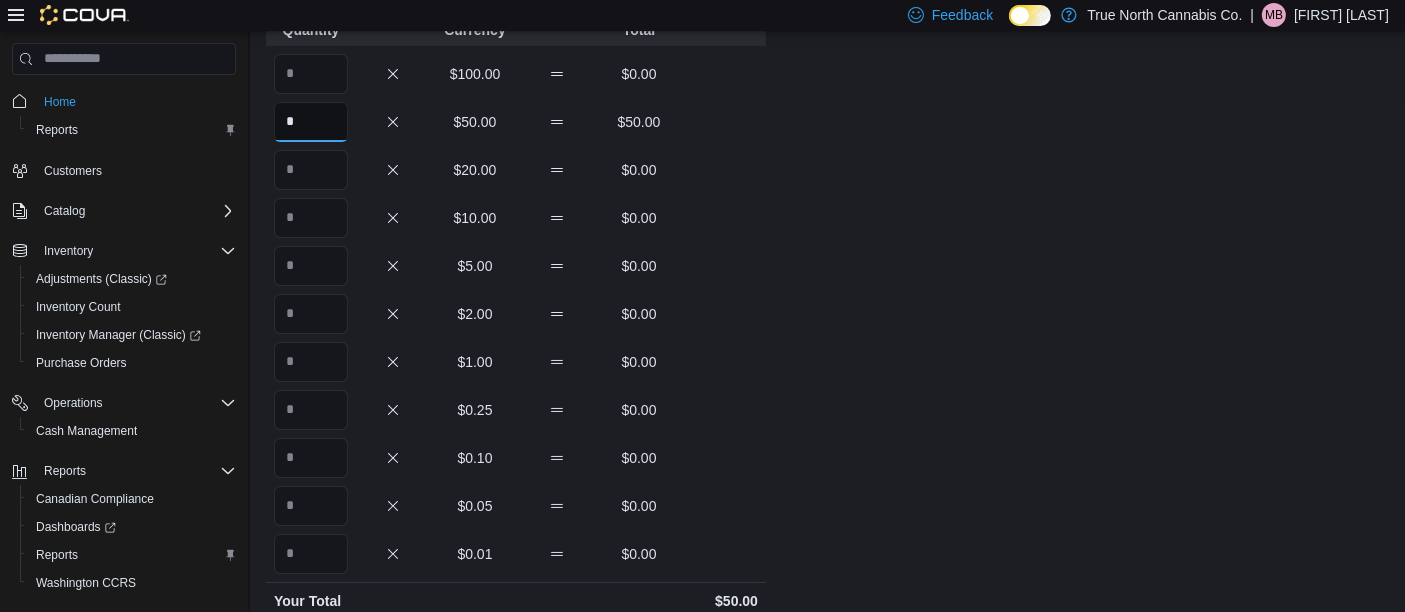 type on "*" 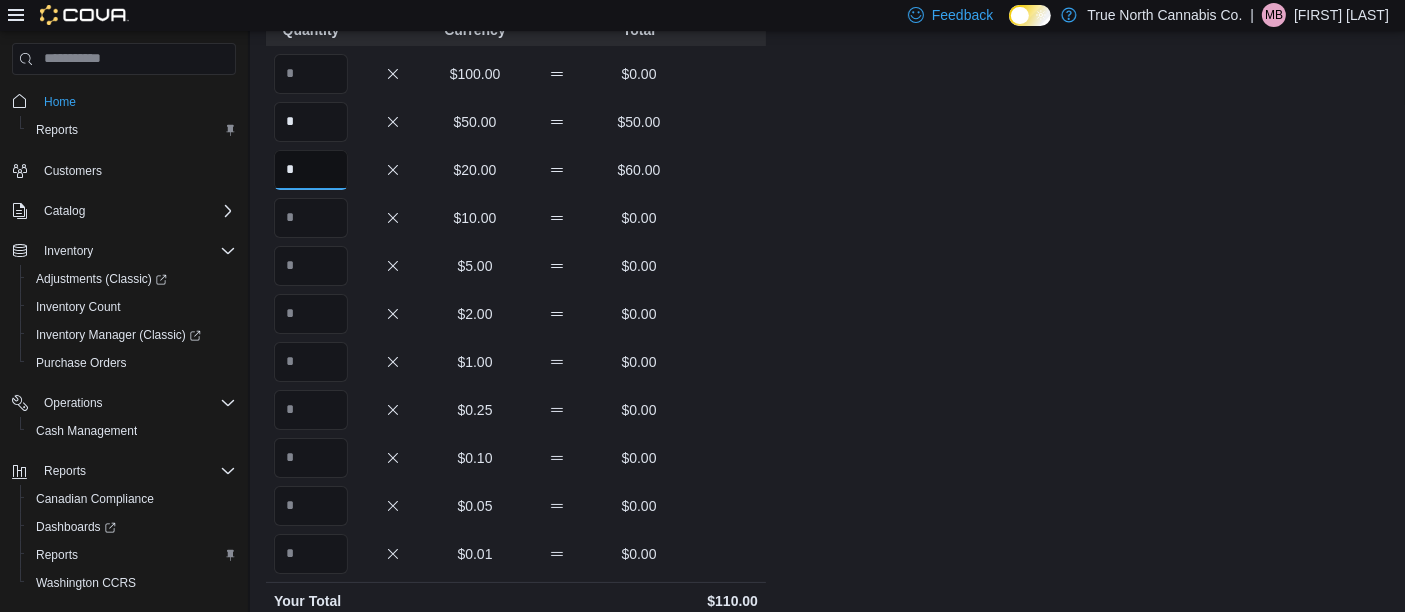 type on "*" 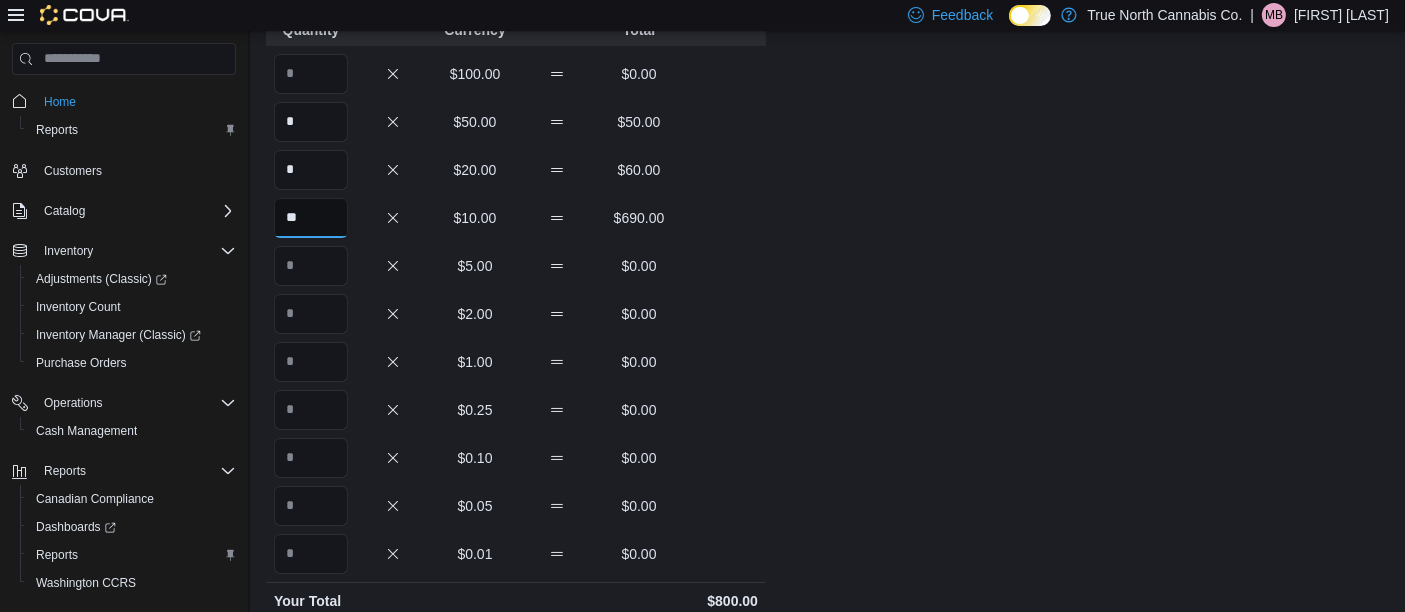 type on "**" 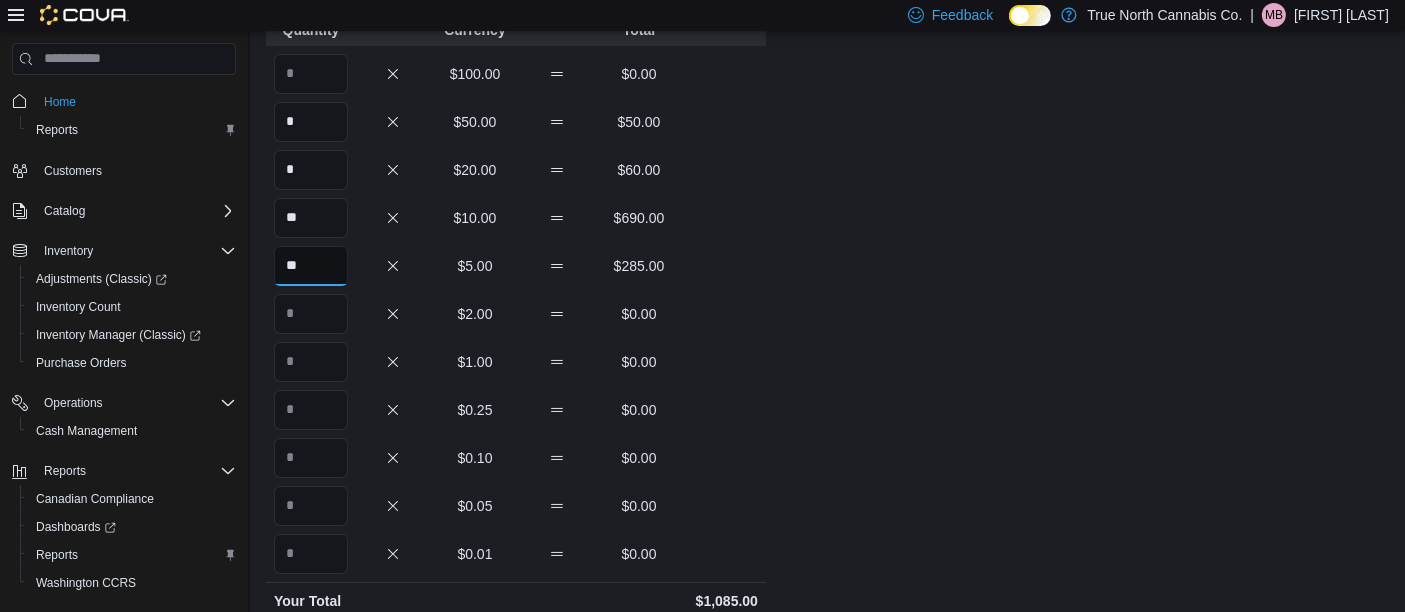 type on "**" 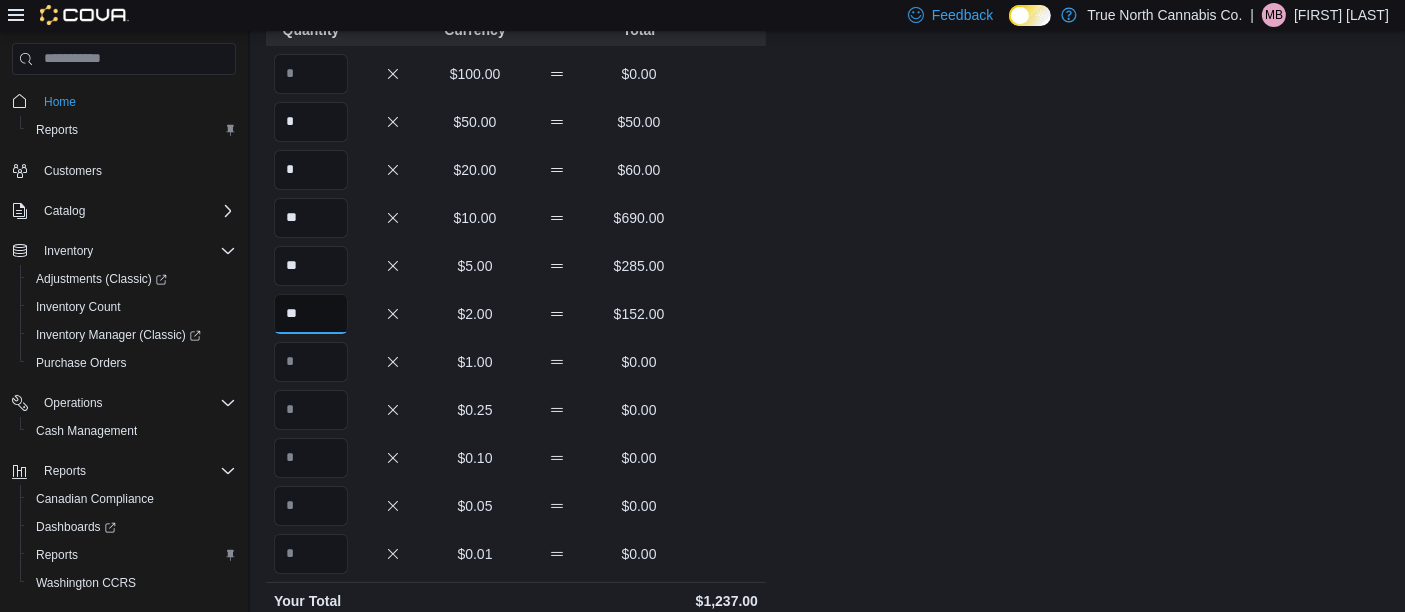 type on "**" 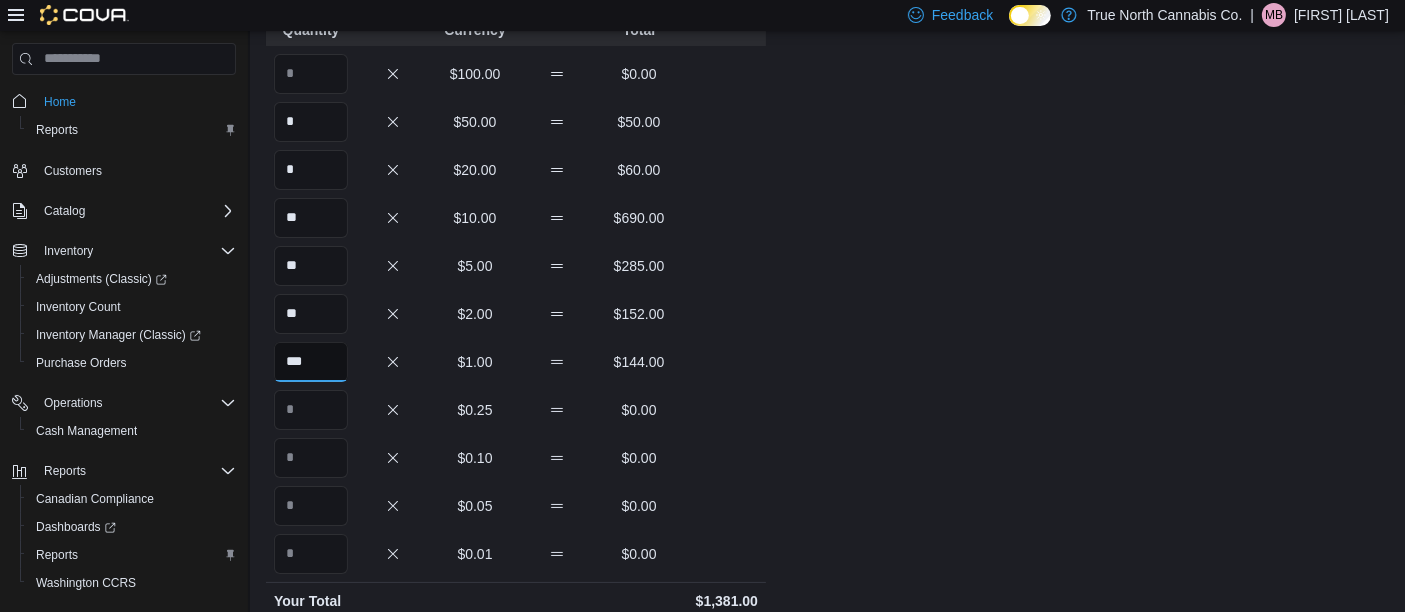 type on "***" 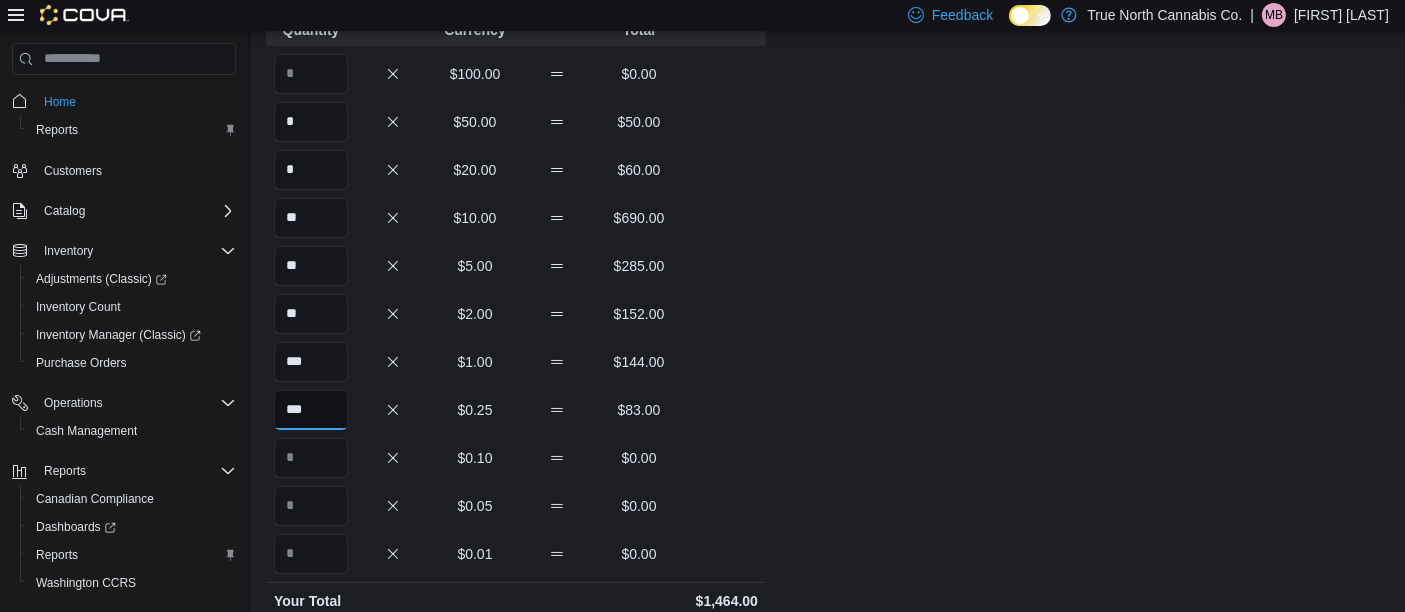 type on "***" 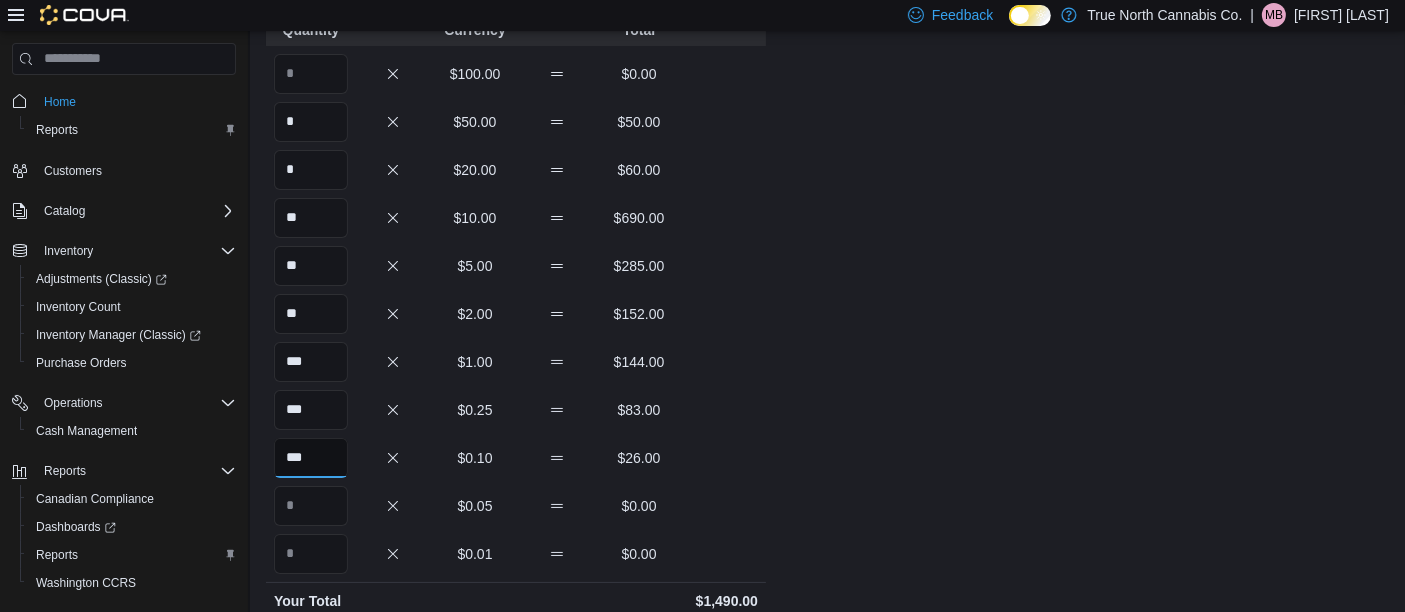 type on "***" 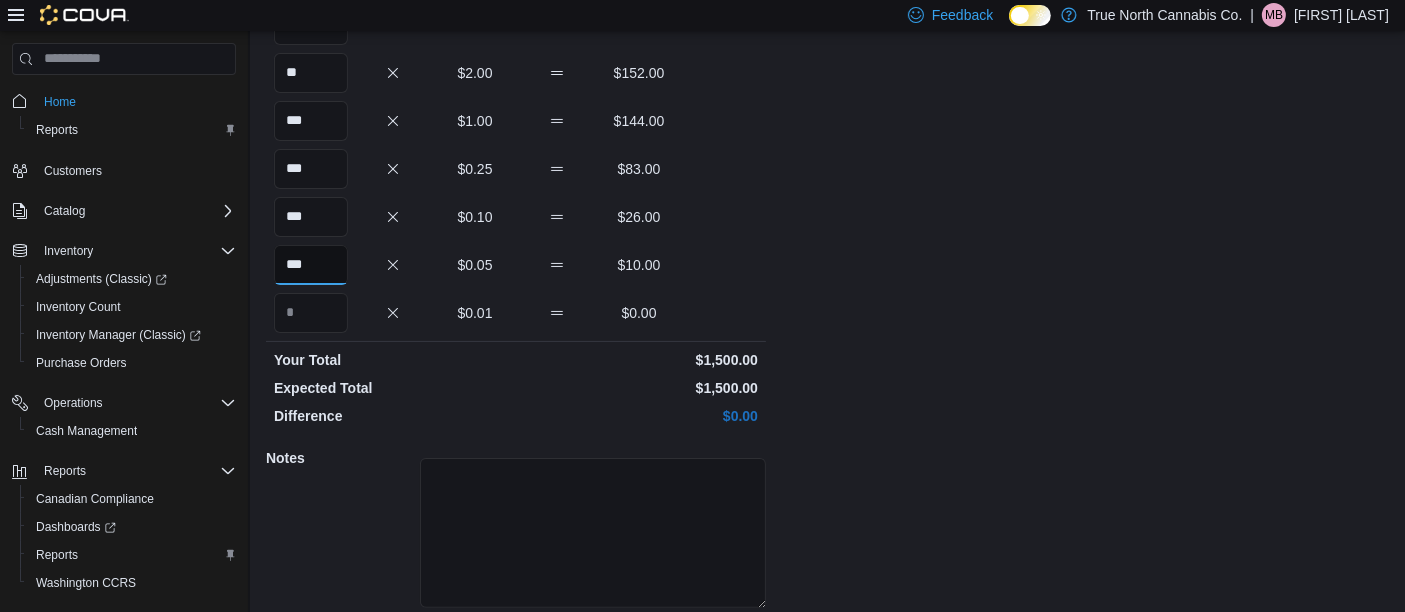 scroll, scrollTop: 460, scrollLeft: 0, axis: vertical 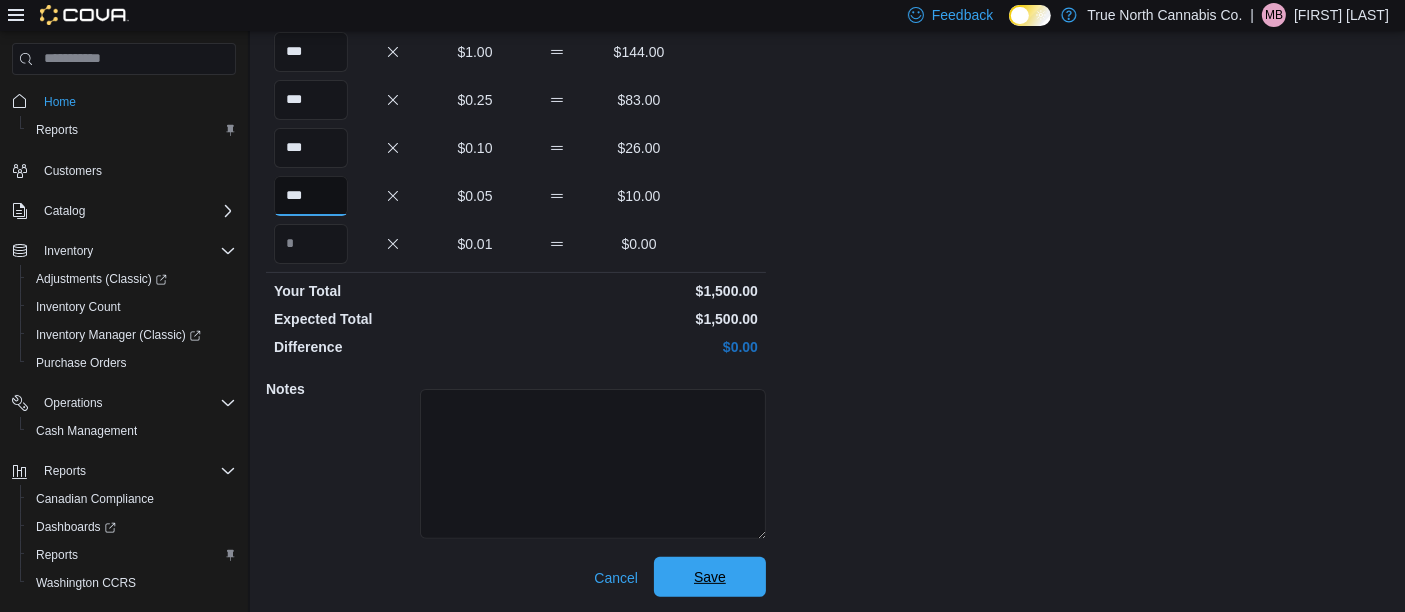 type on "***" 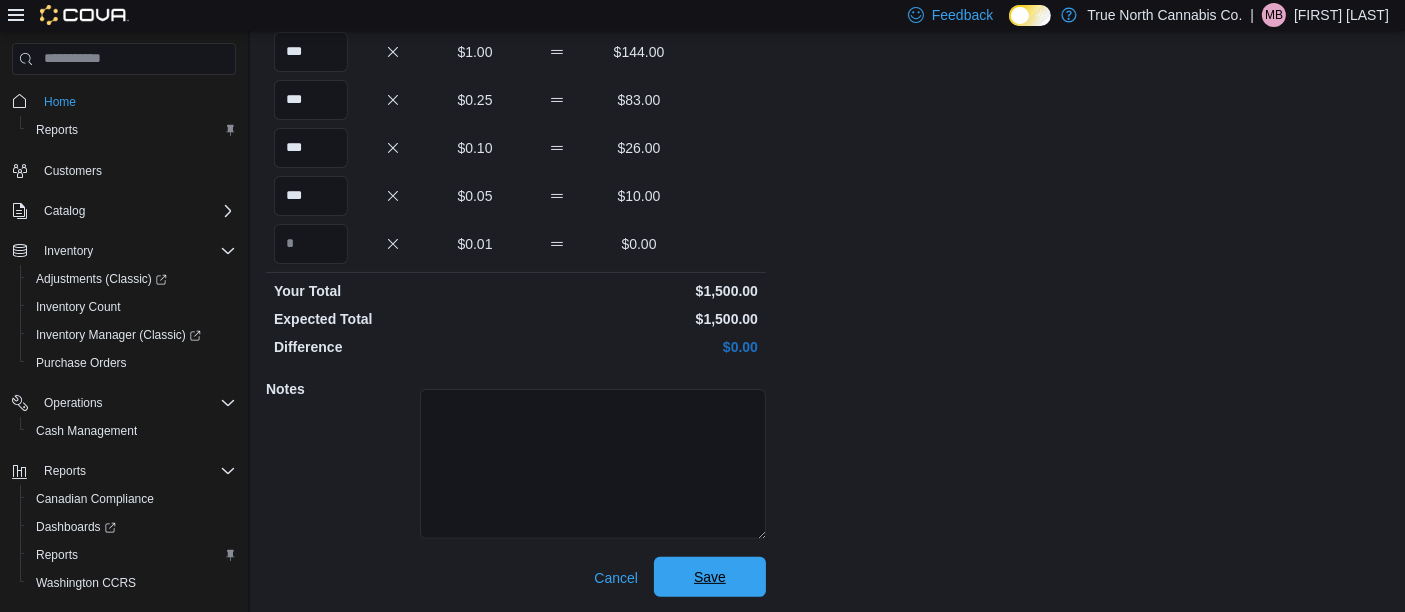 click on "Save" at bounding box center (710, 577) 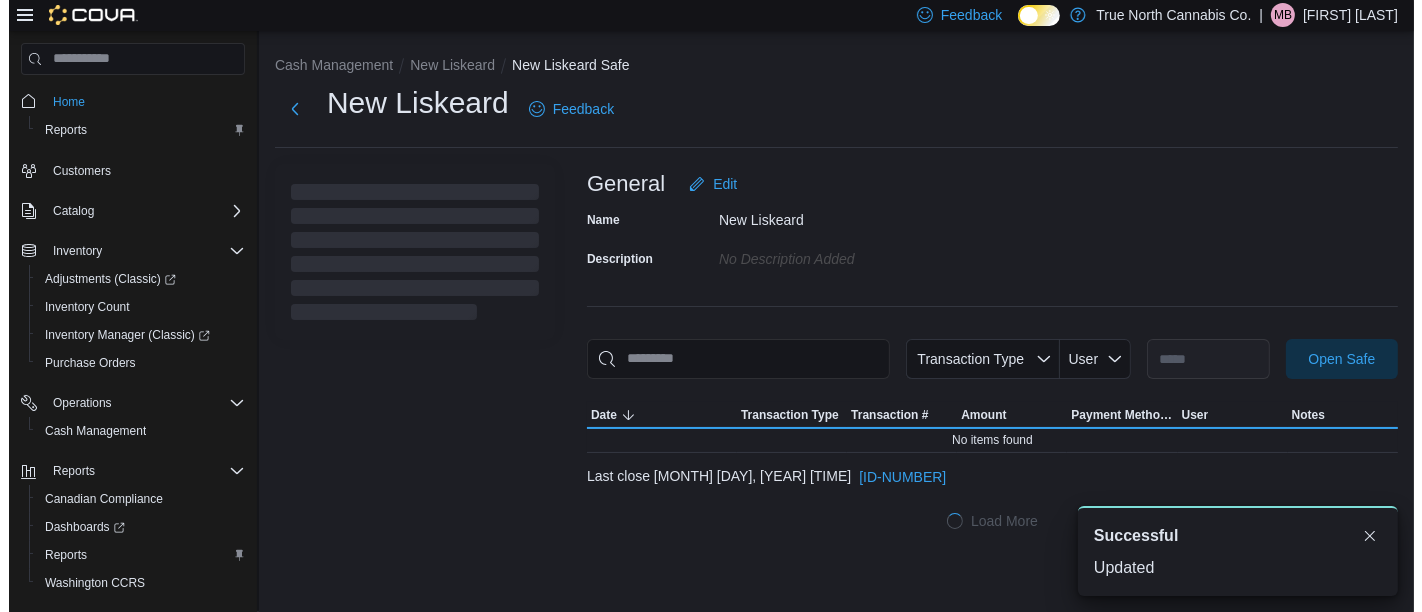 scroll, scrollTop: 0, scrollLeft: 0, axis: both 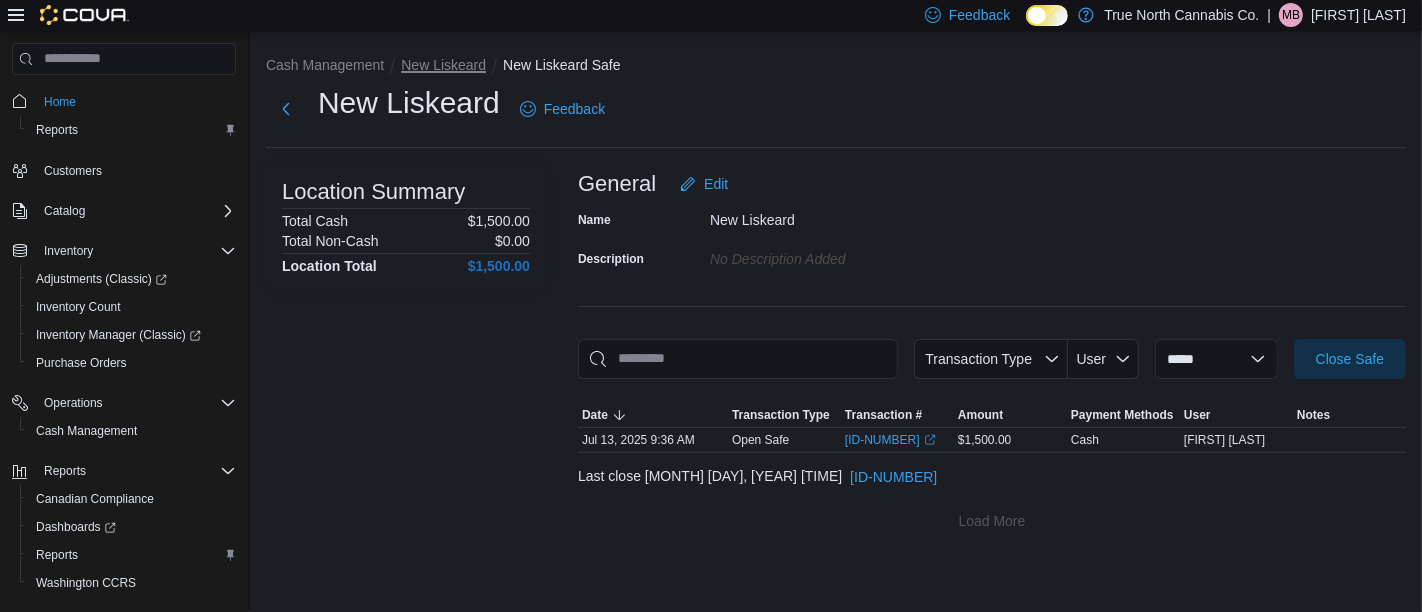 click on "New Liskeard" at bounding box center (443, 65) 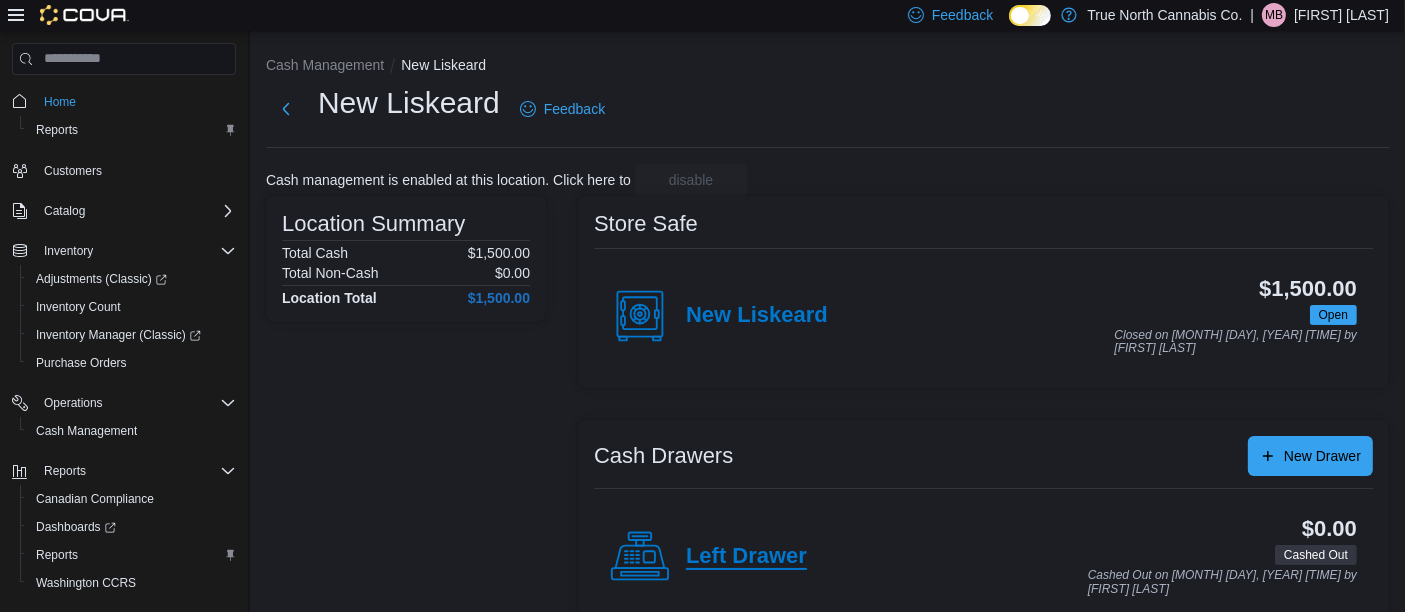 click on "Left Drawer" at bounding box center [746, 557] 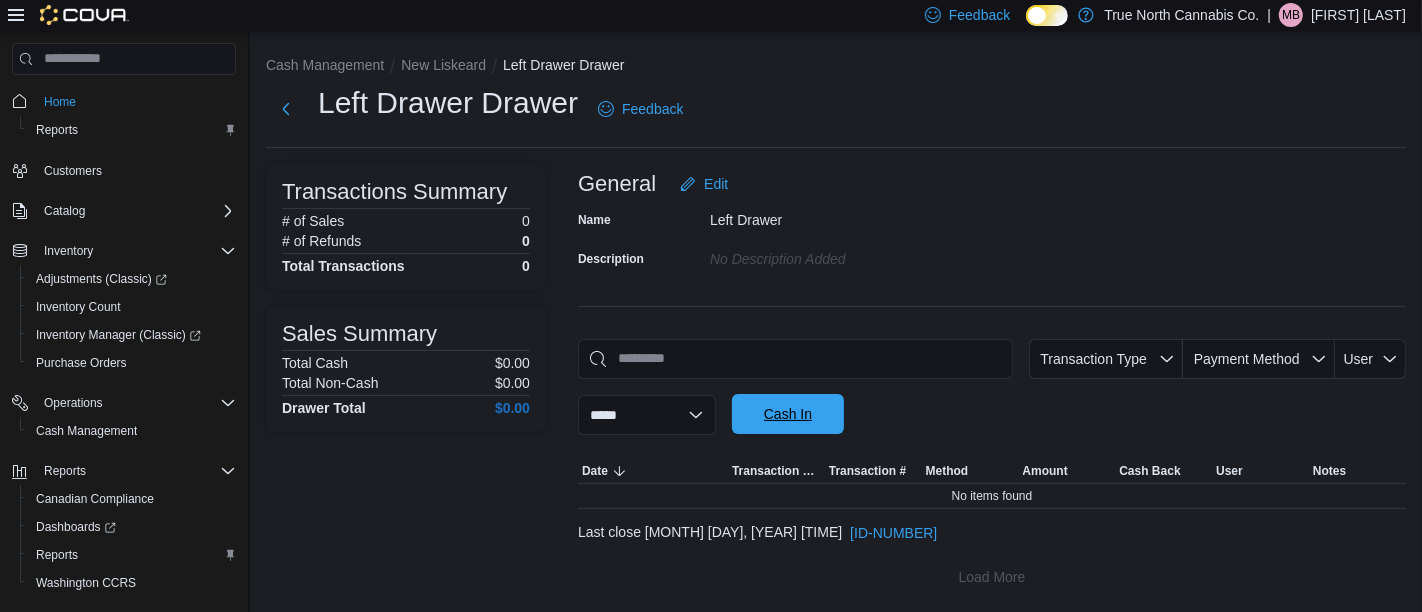 click on "Cash In" at bounding box center [788, 414] 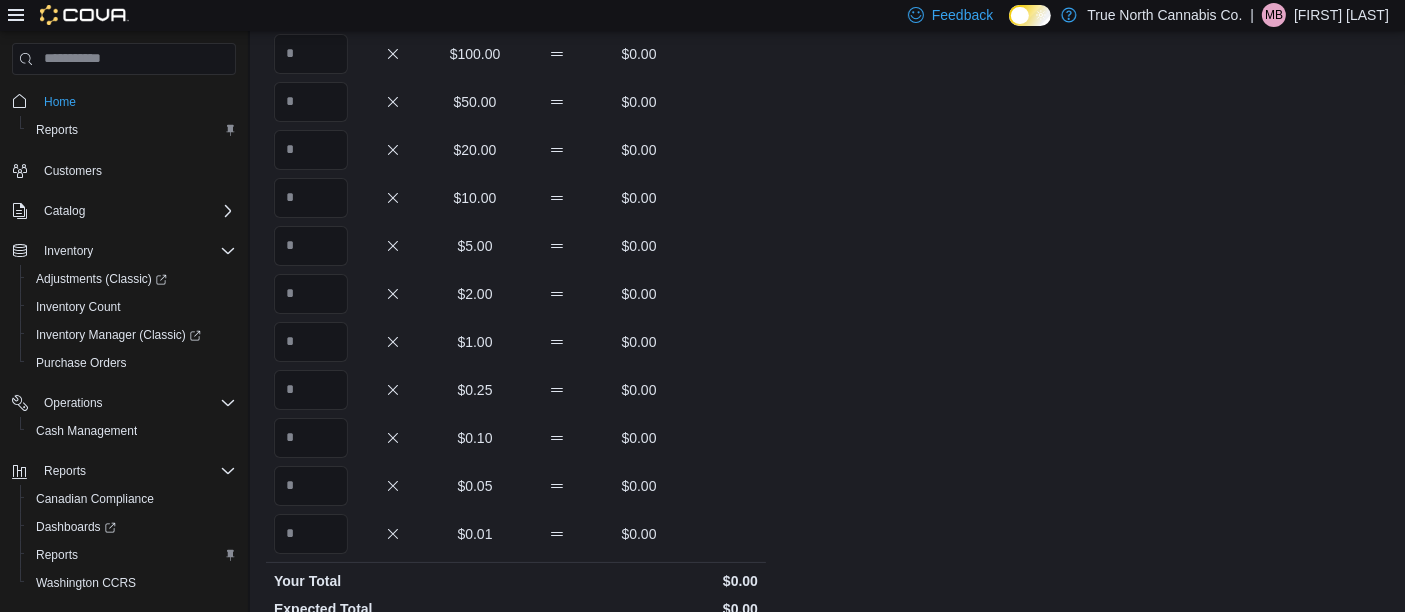 scroll, scrollTop: 168, scrollLeft: 0, axis: vertical 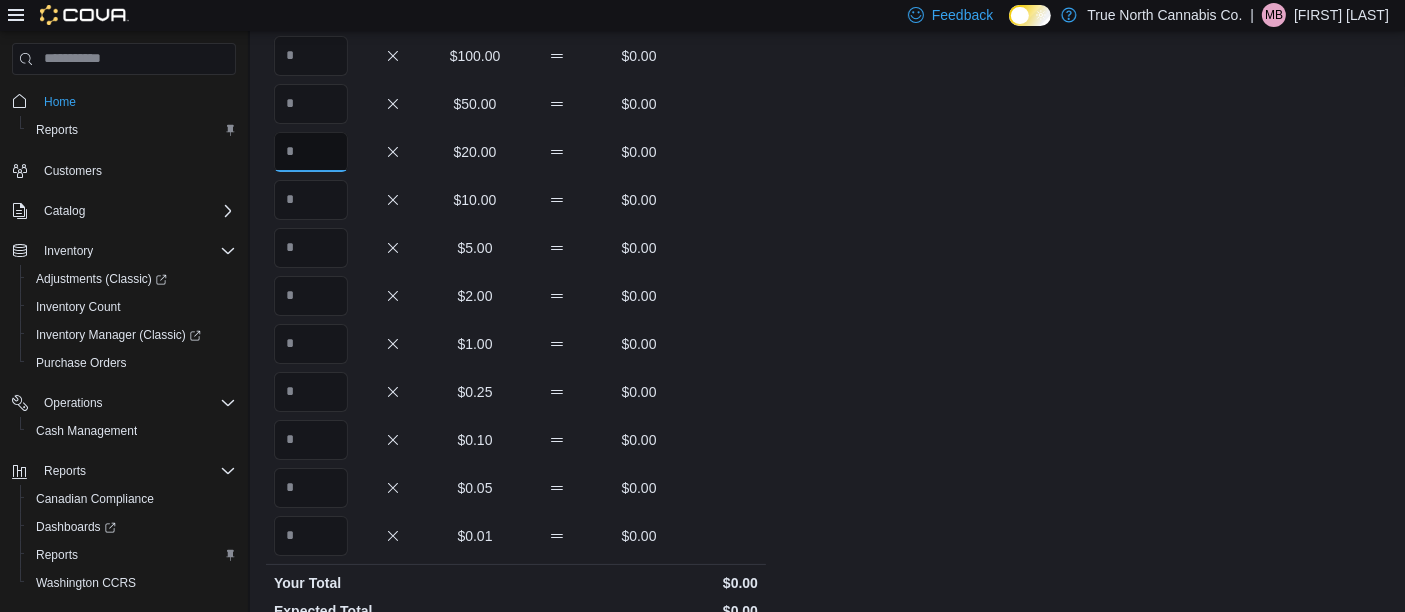 click at bounding box center [311, 152] 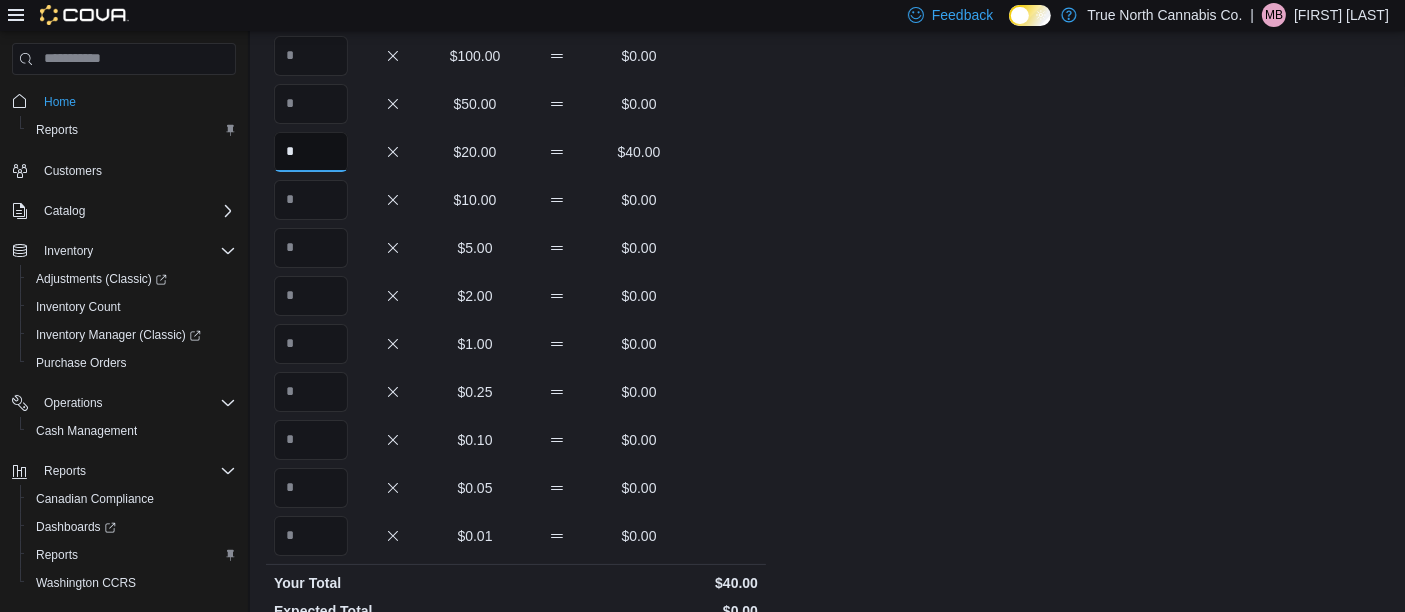 type on "*" 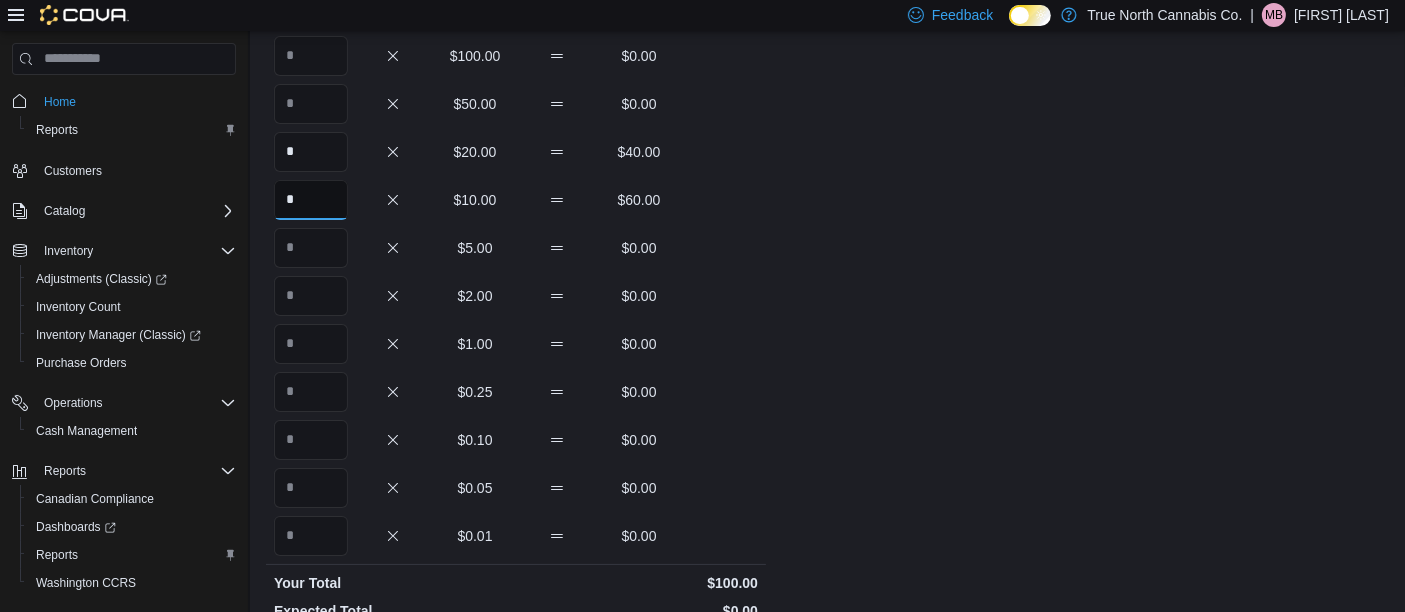 type on "*" 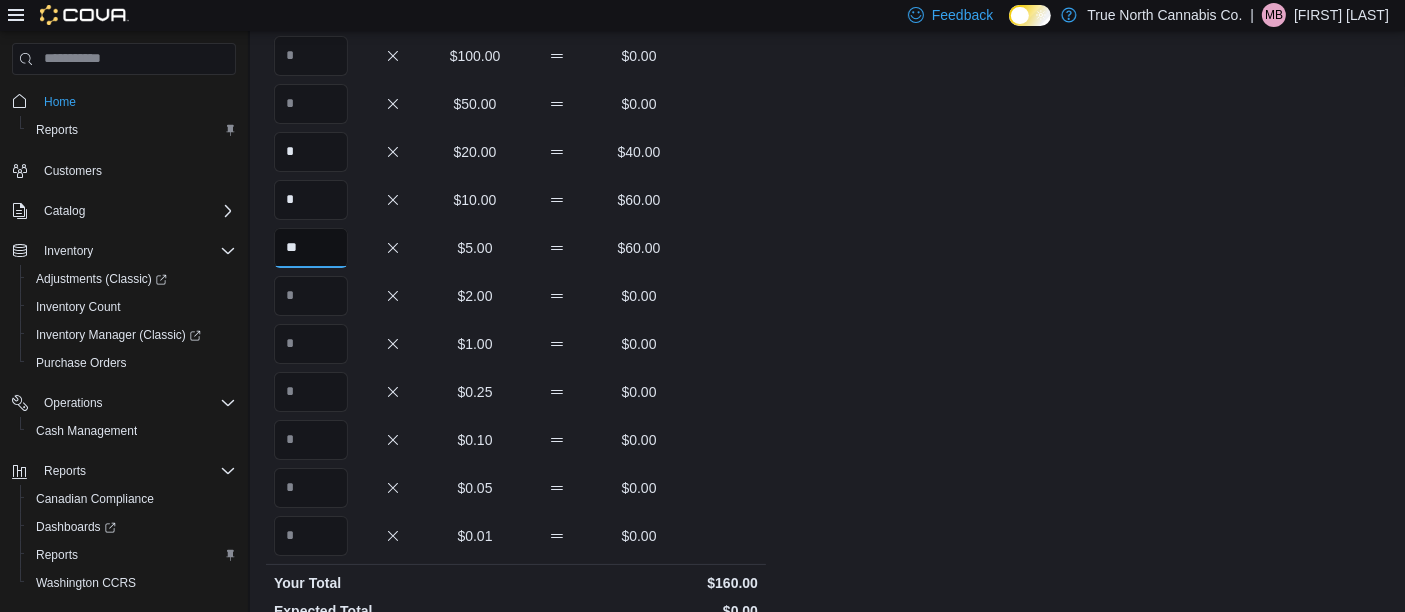 type on "**" 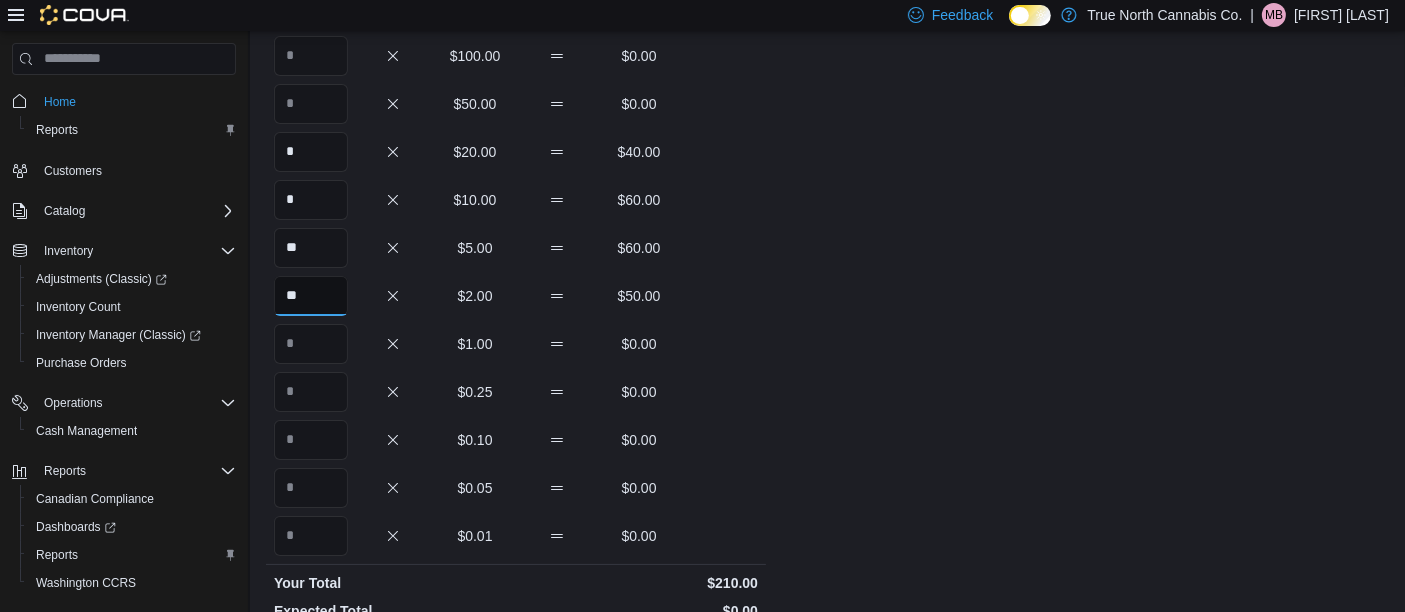 type on "**" 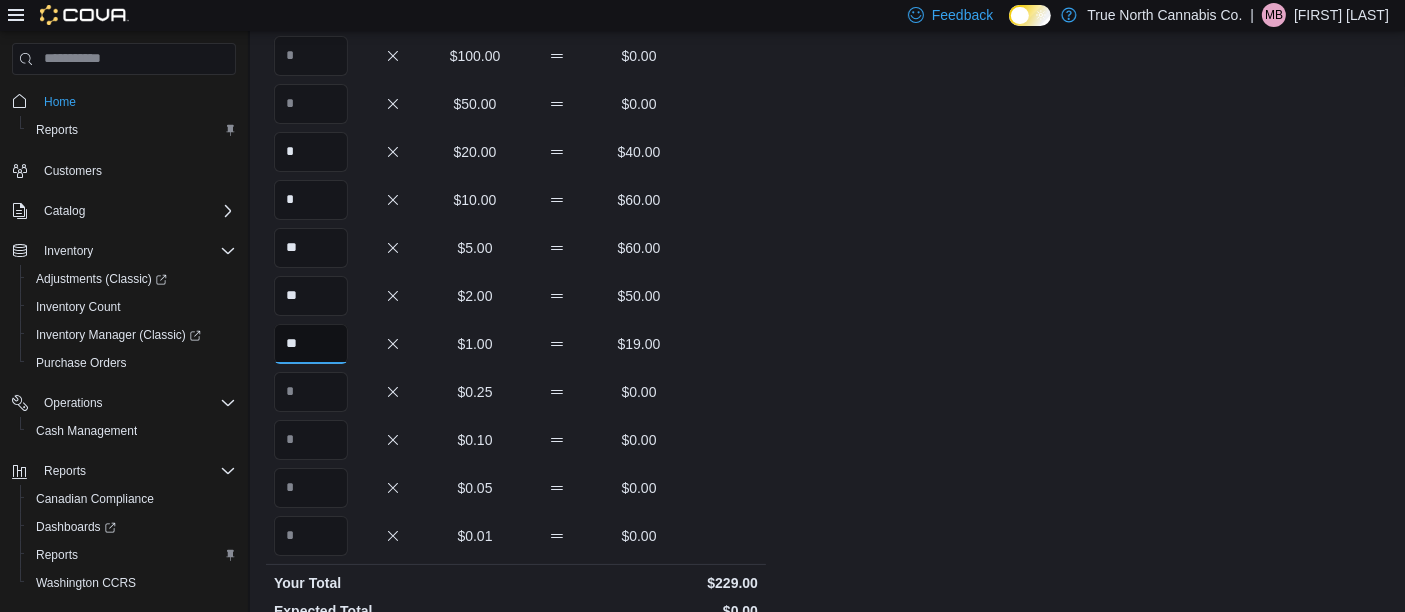 type on "**" 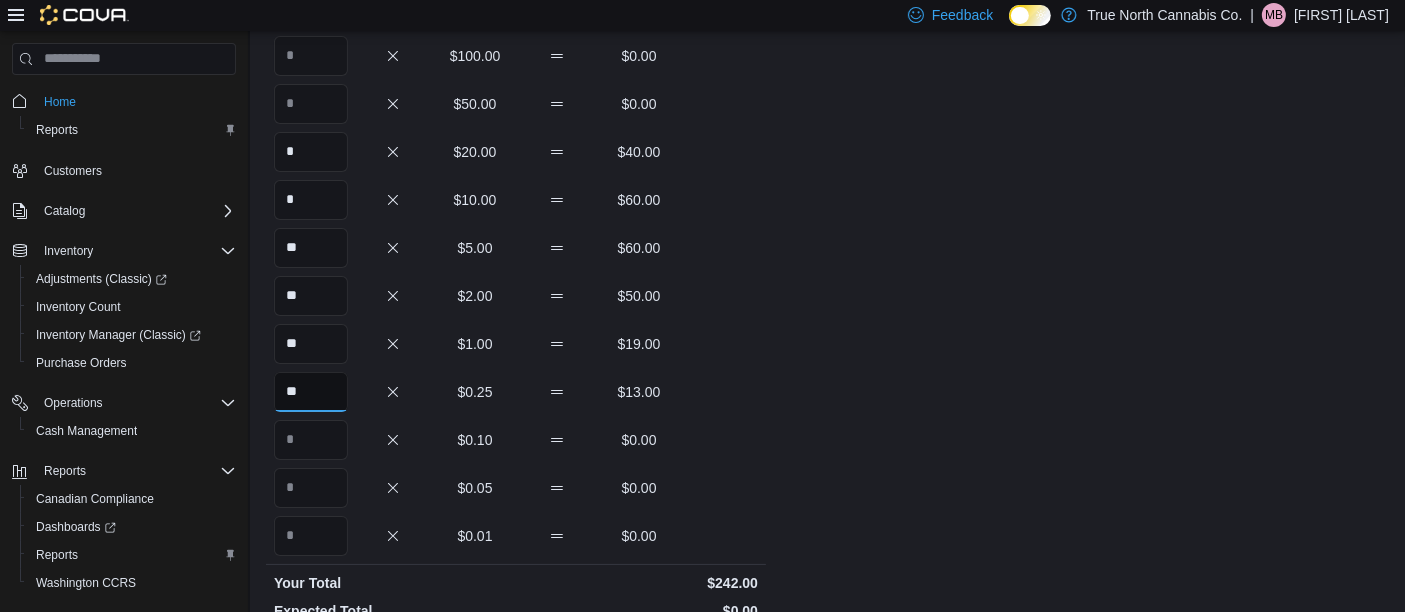 type on "**" 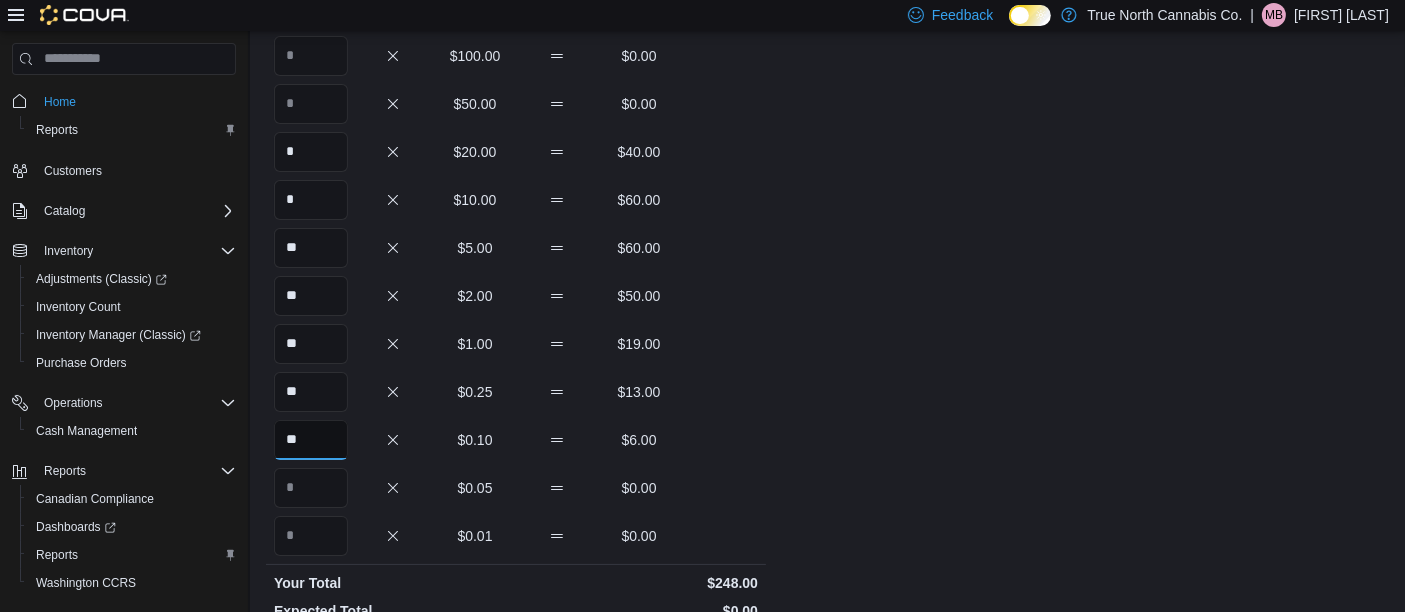 type on "**" 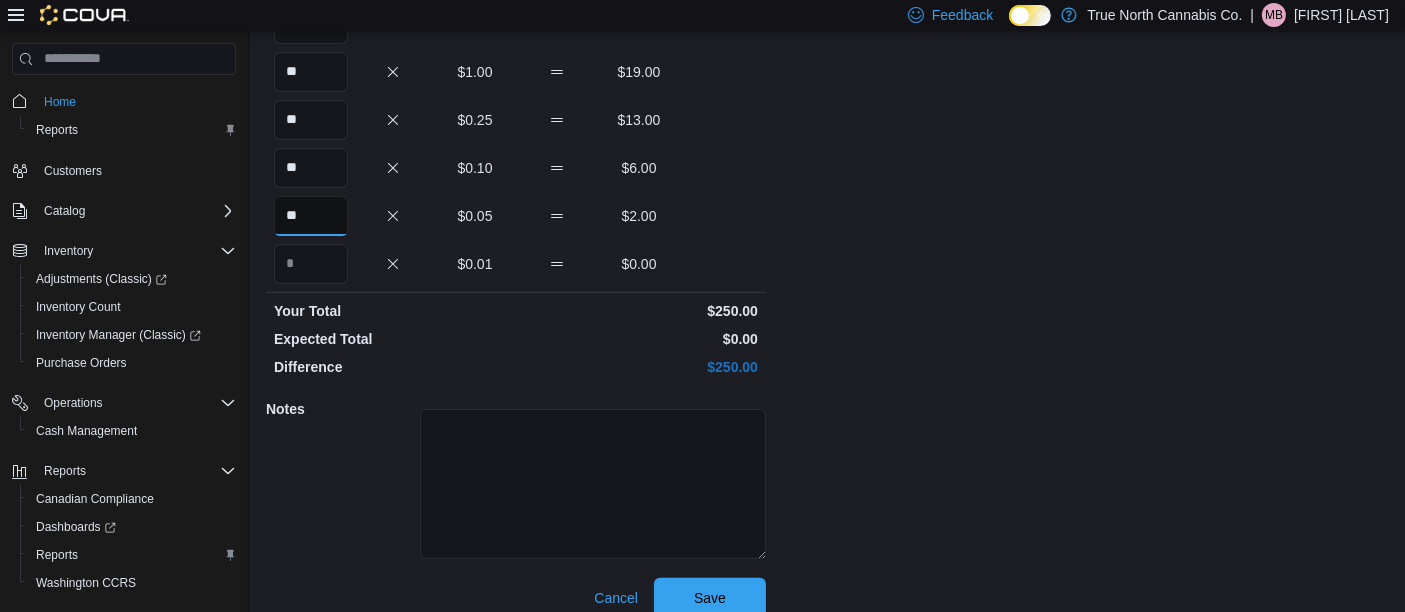 scroll, scrollTop: 460, scrollLeft: 0, axis: vertical 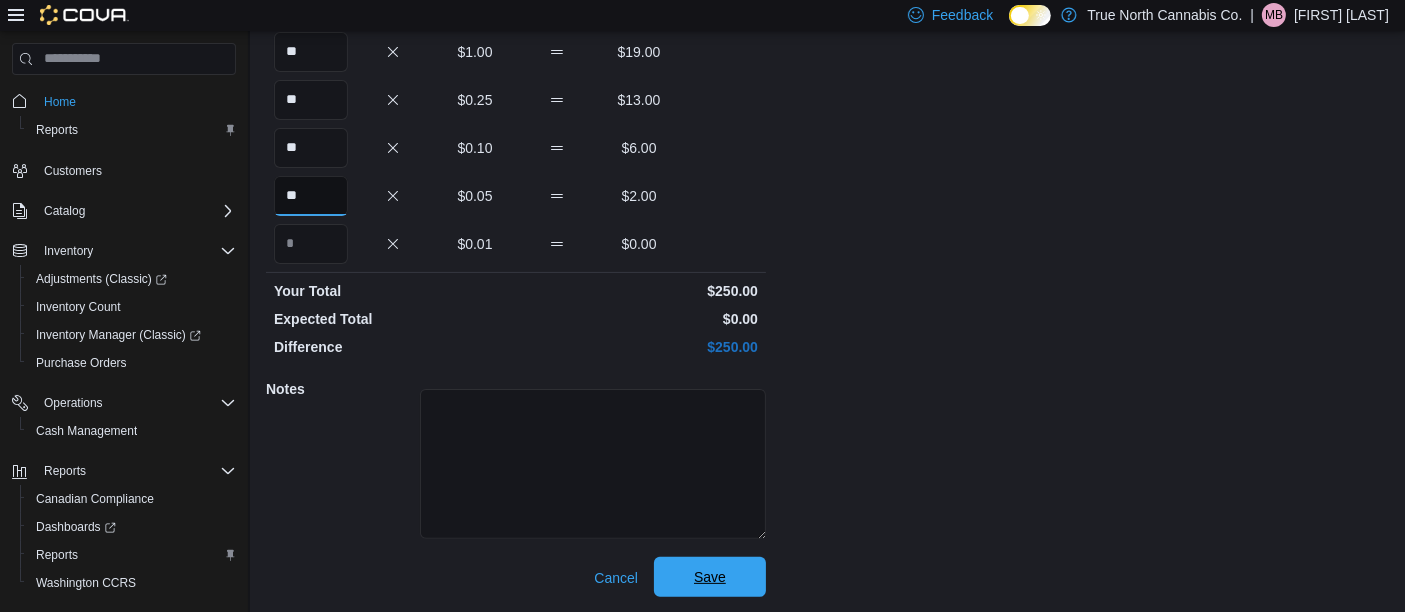 type on "**" 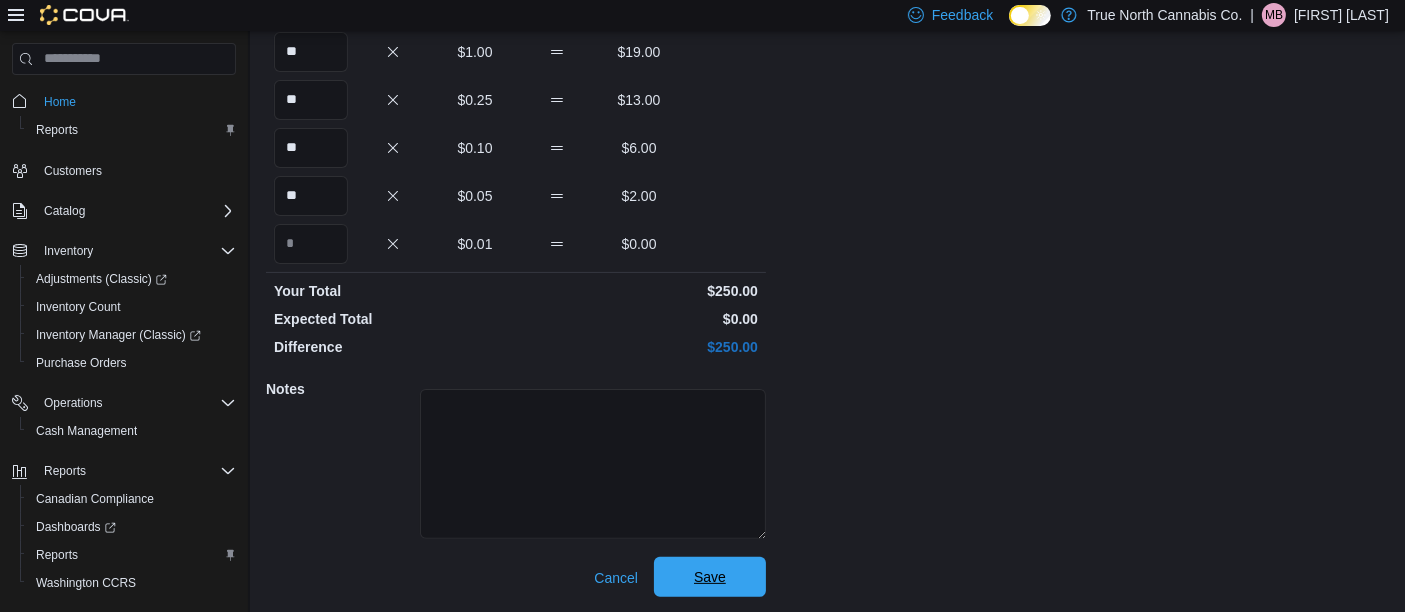 click on "Save" at bounding box center [710, 577] 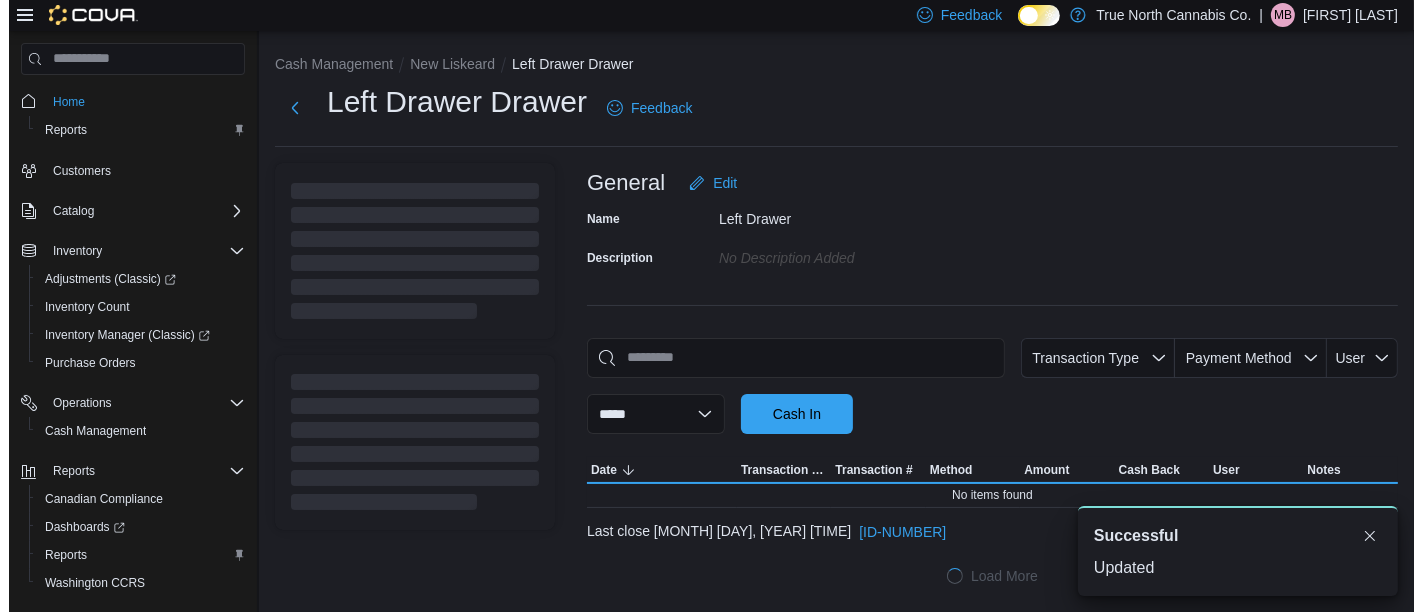 scroll, scrollTop: 0, scrollLeft: 0, axis: both 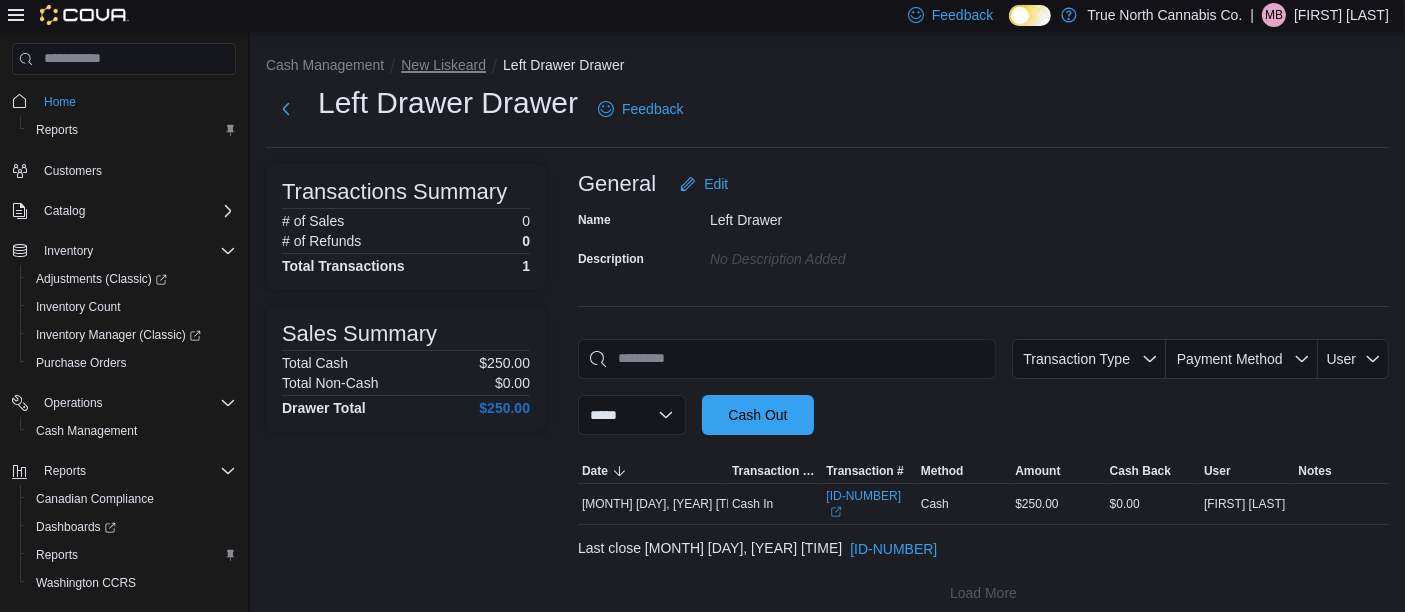 click on "New Liskeard" at bounding box center [443, 65] 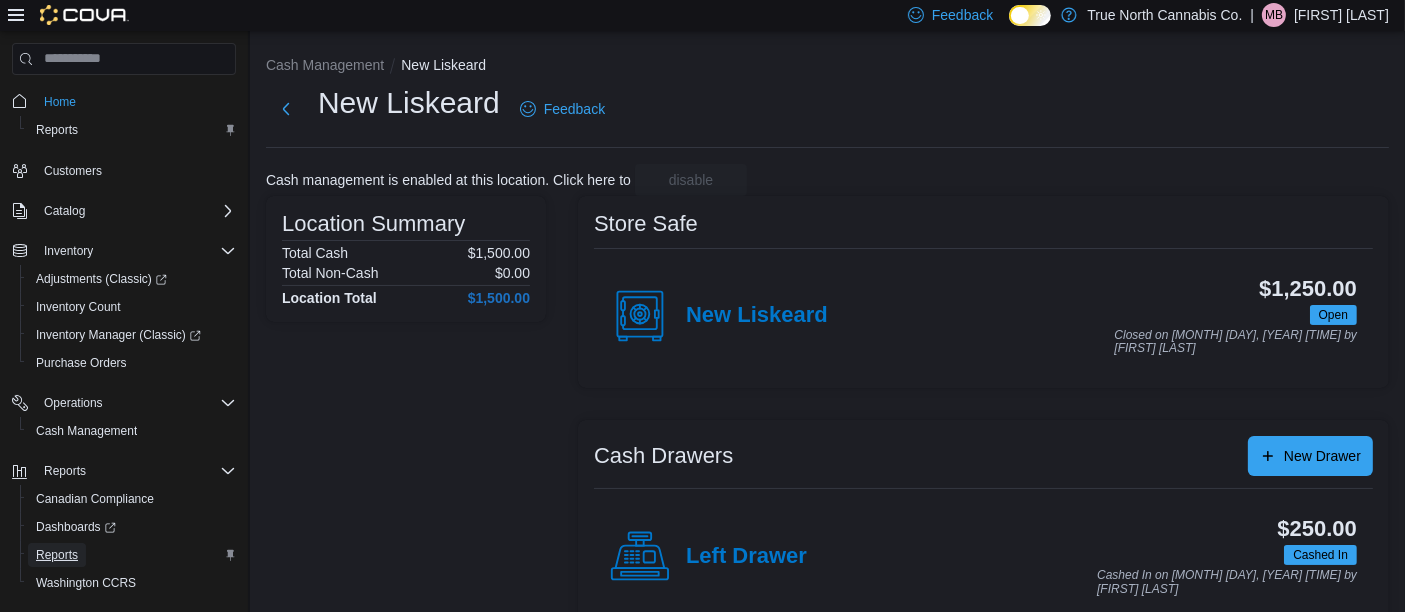click on "Reports" at bounding box center (57, 555) 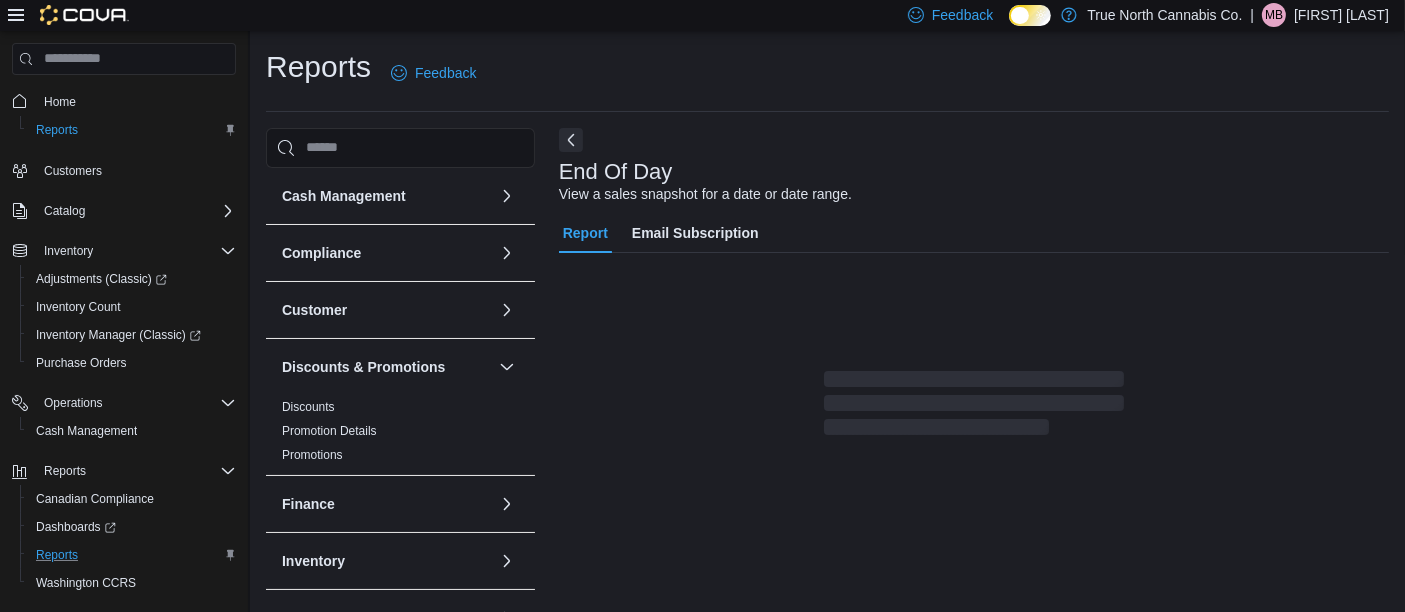 scroll, scrollTop: 30, scrollLeft: 0, axis: vertical 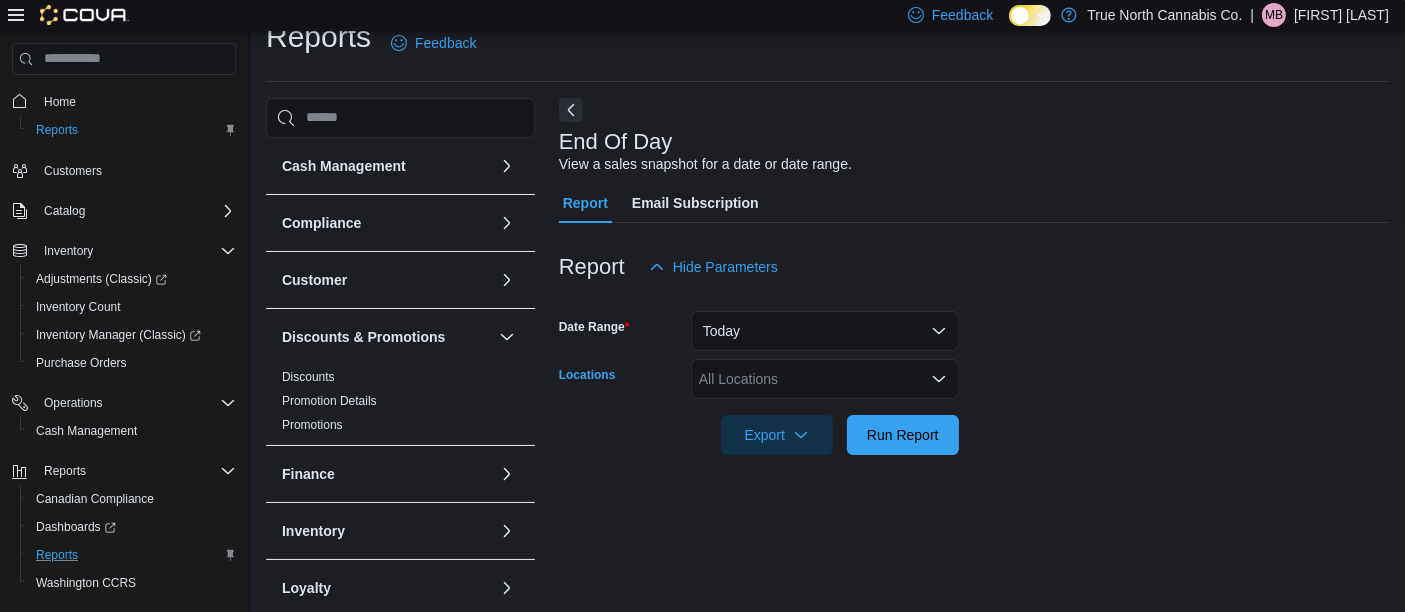 click on "All Locations" at bounding box center (825, 379) 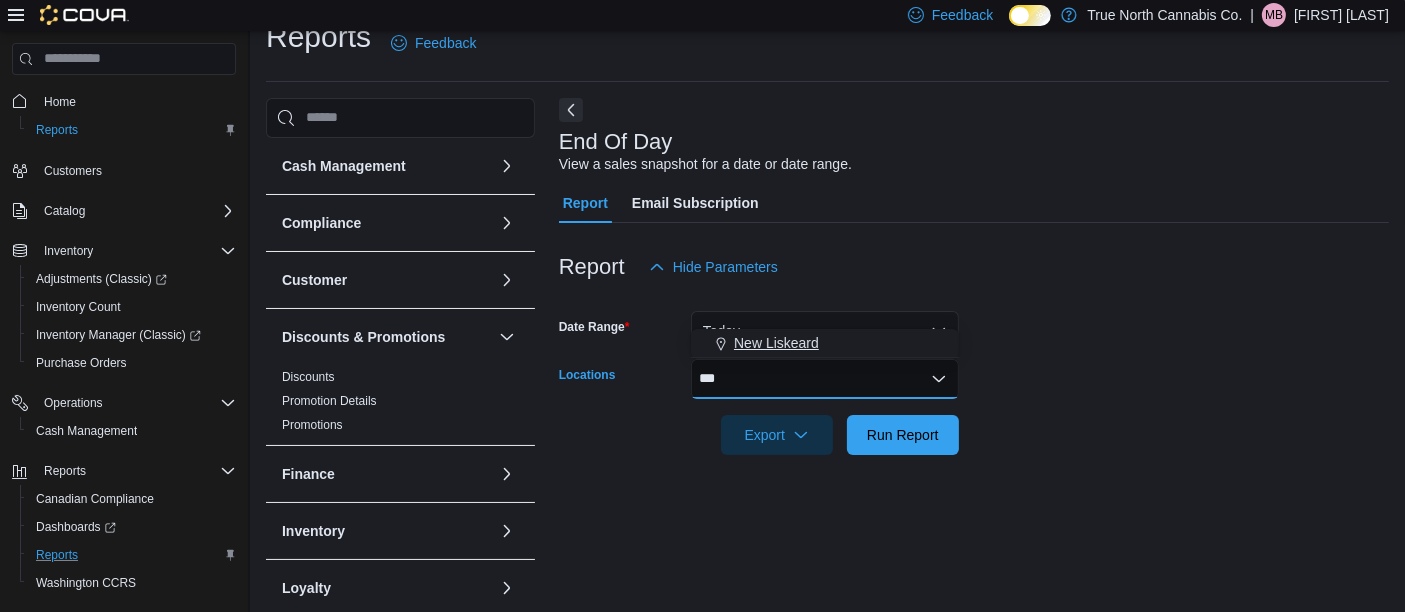 type on "***" 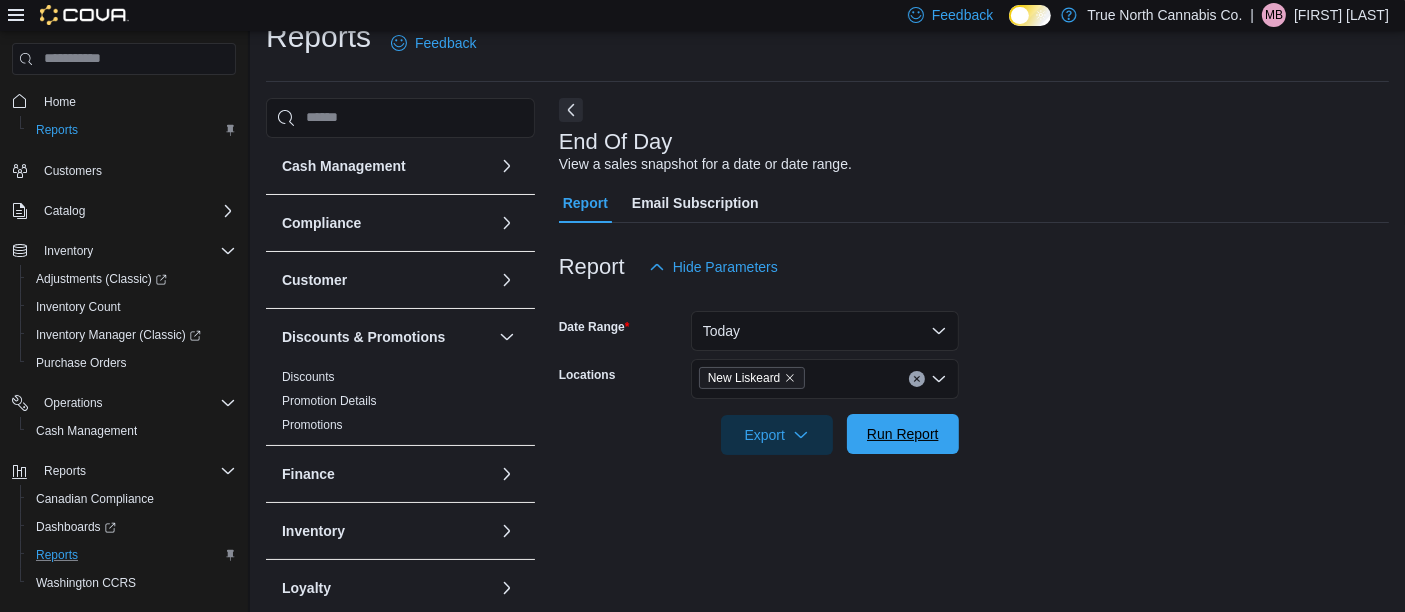 click on "Run Report" at bounding box center [903, 434] 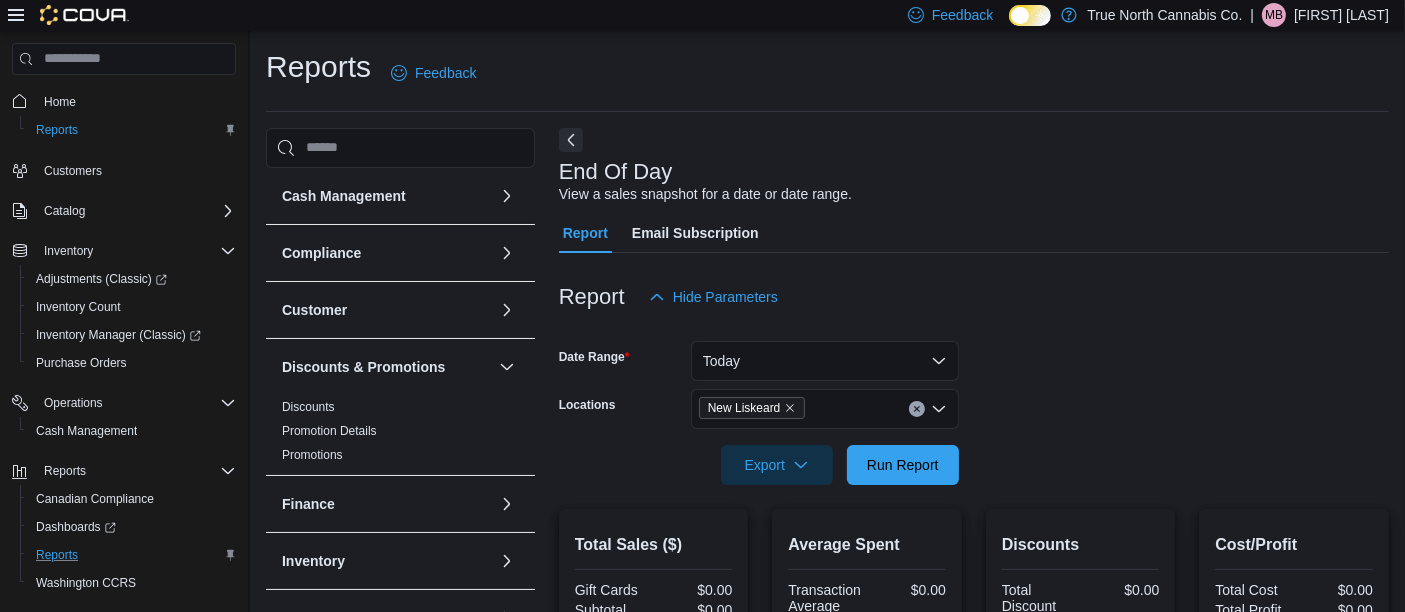 scroll, scrollTop: 0, scrollLeft: 0, axis: both 